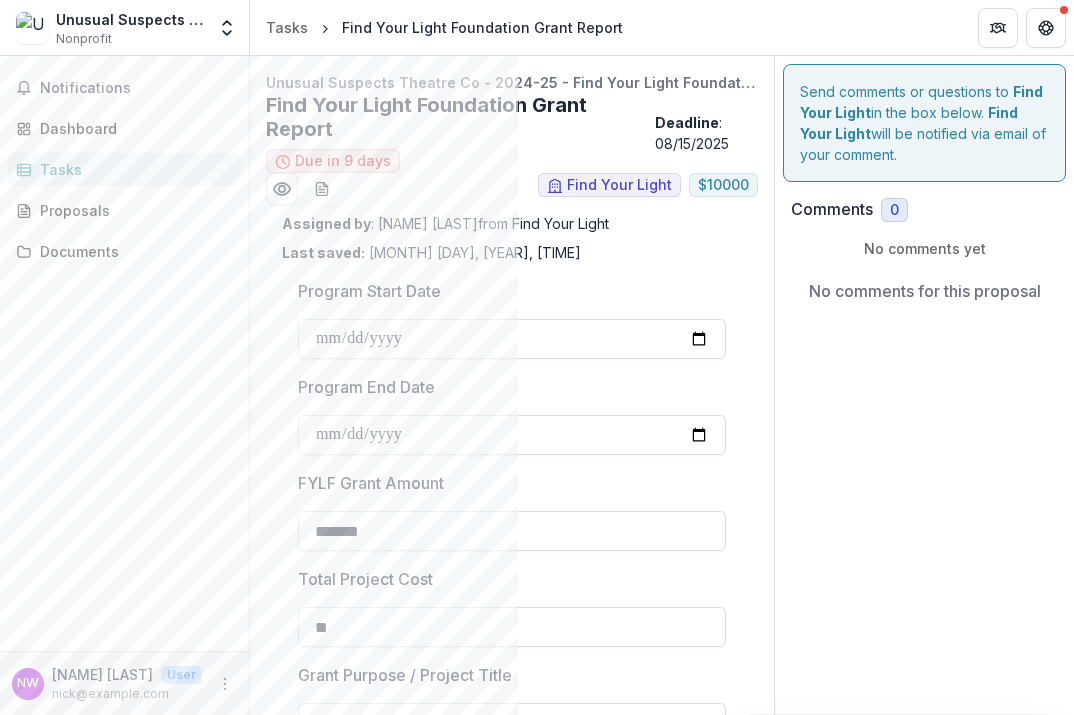 scroll, scrollTop: 0, scrollLeft: 0, axis: both 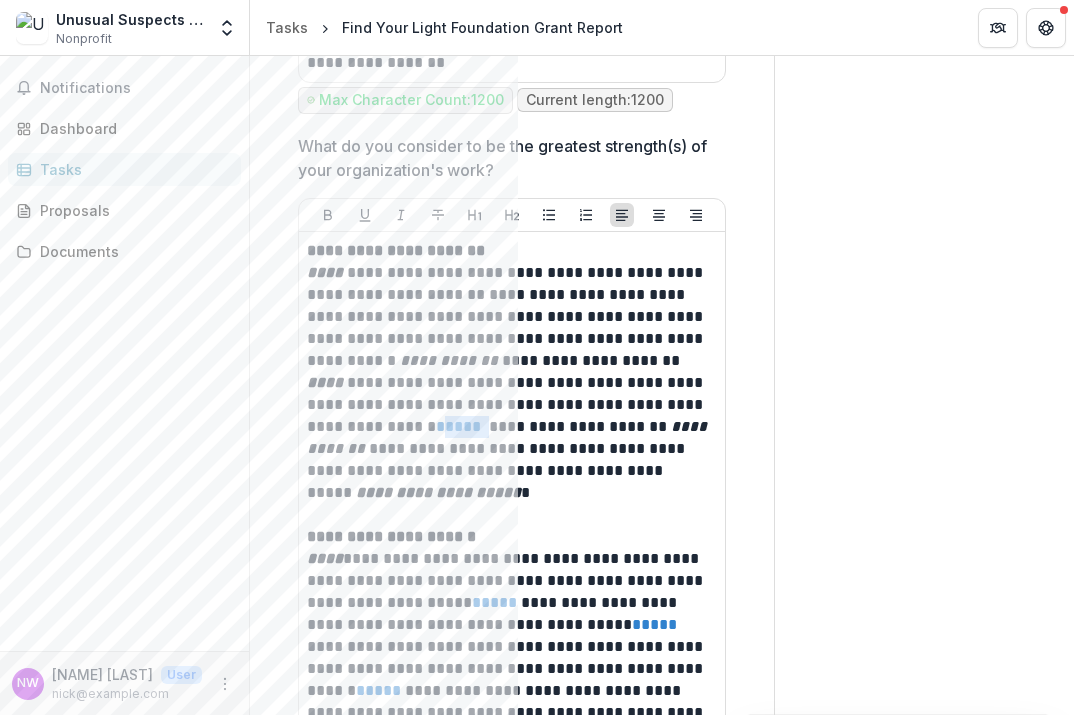 drag, startPoint x: 506, startPoint y: 421, endPoint x: 458, endPoint y: 421, distance: 48 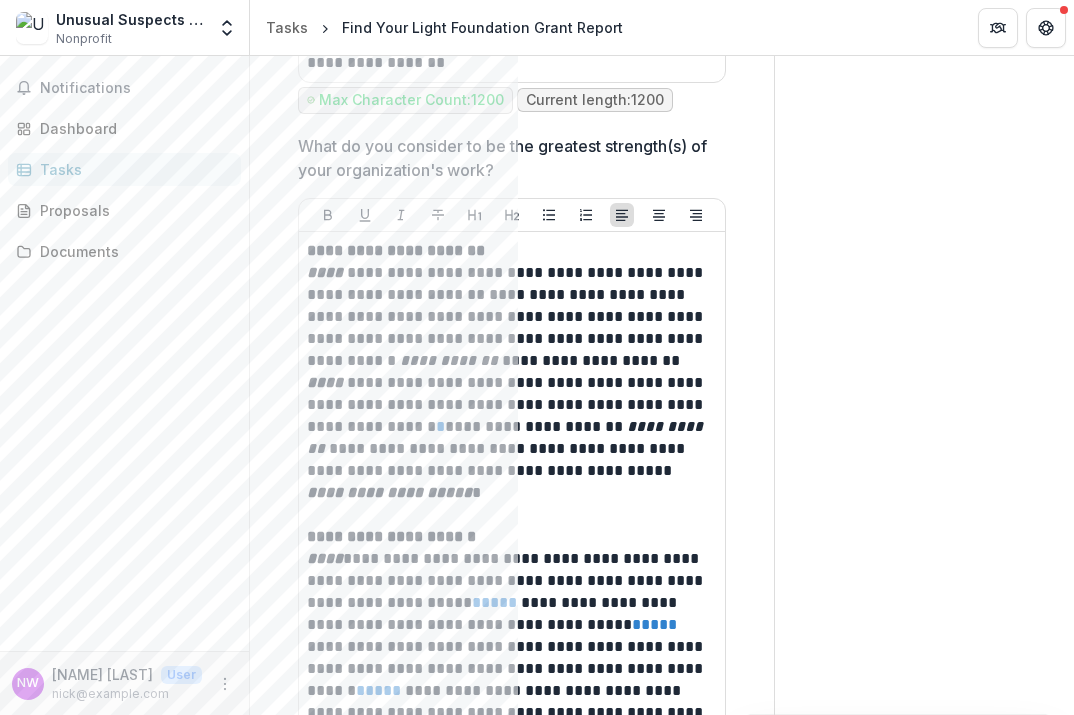 type 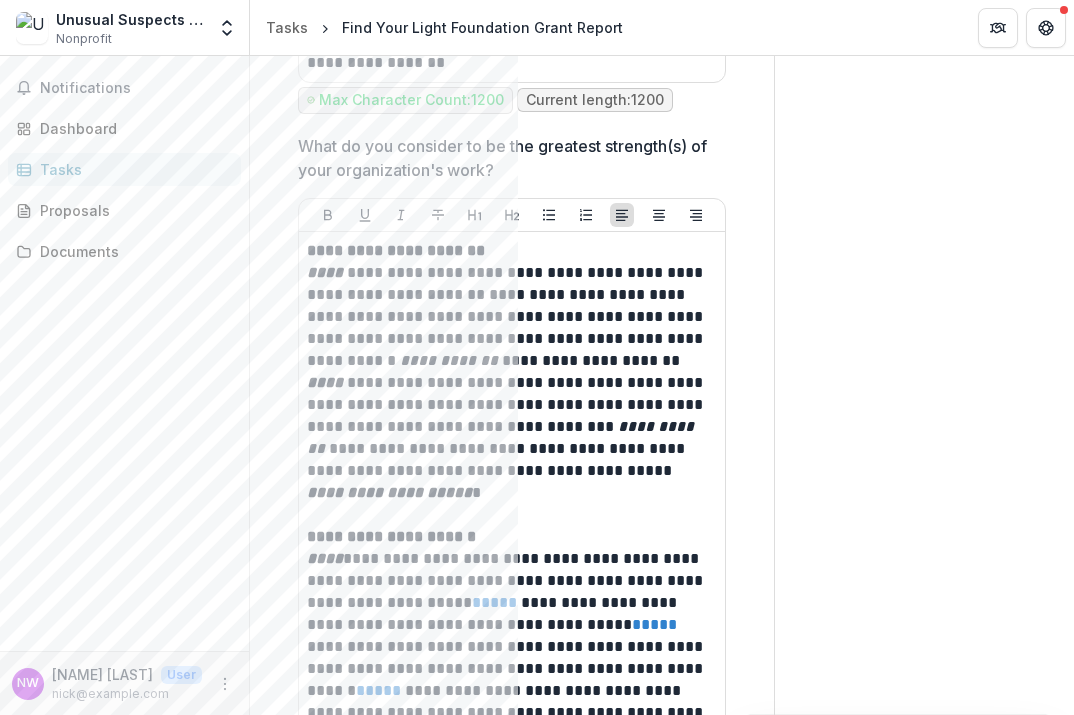 click at bounding box center [509, 515] 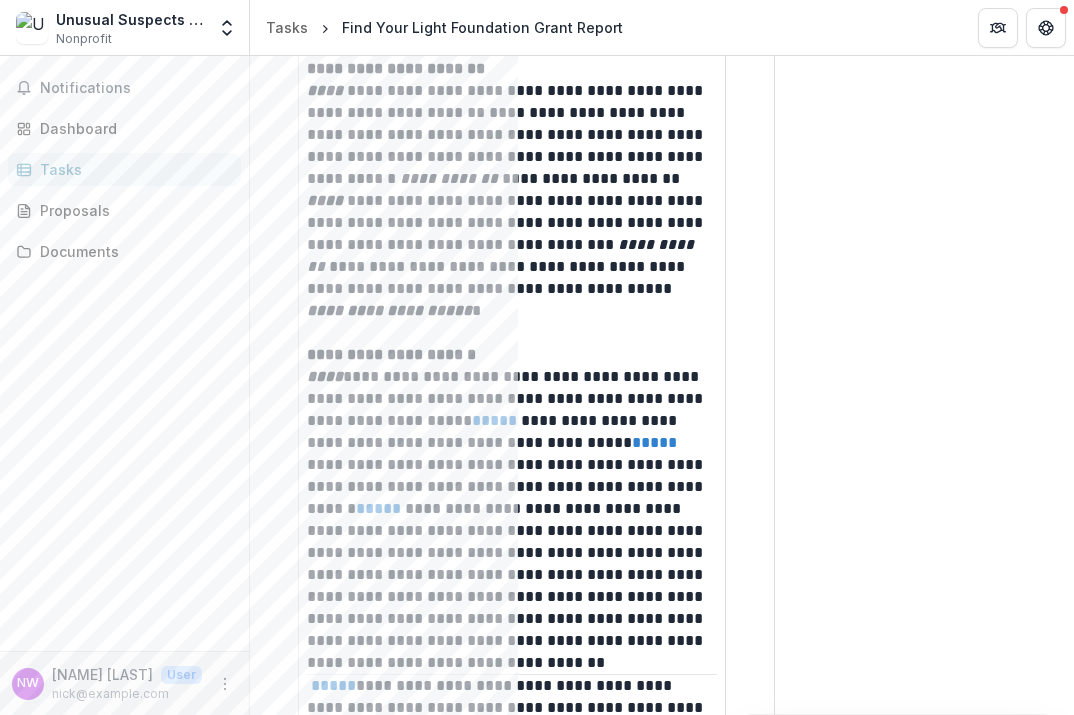 scroll, scrollTop: 3364, scrollLeft: 0, axis: vertical 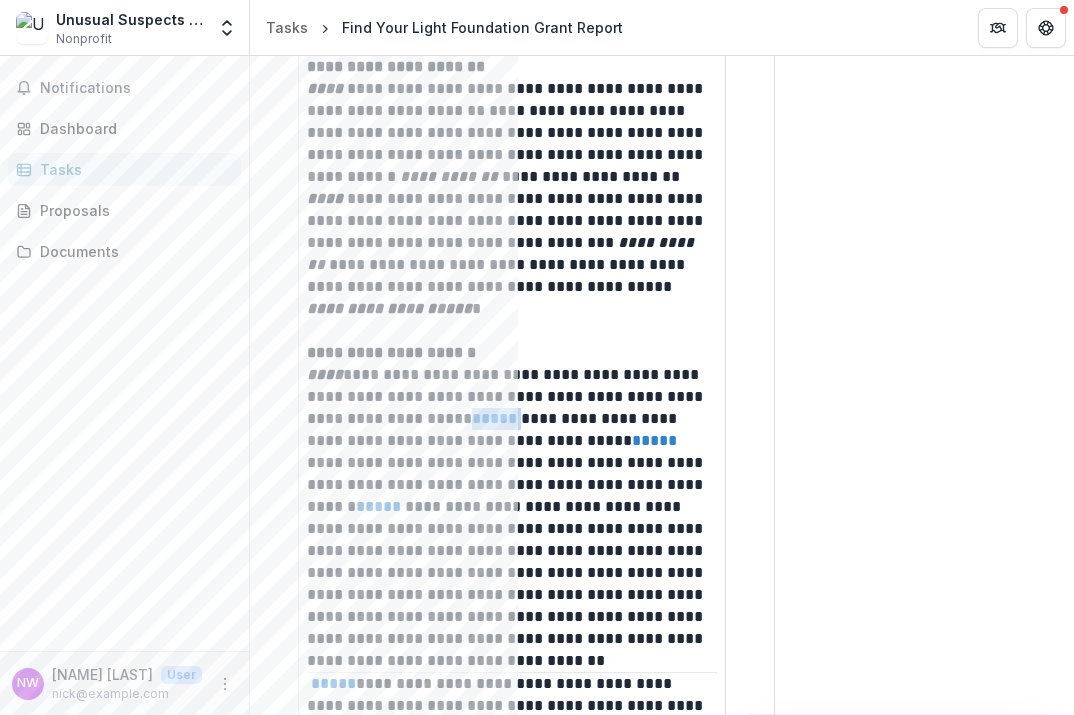 drag, startPoint x: 513, startPoint y: 419, endPoint x: 466, endPoint y: 417, distance: 47.042534 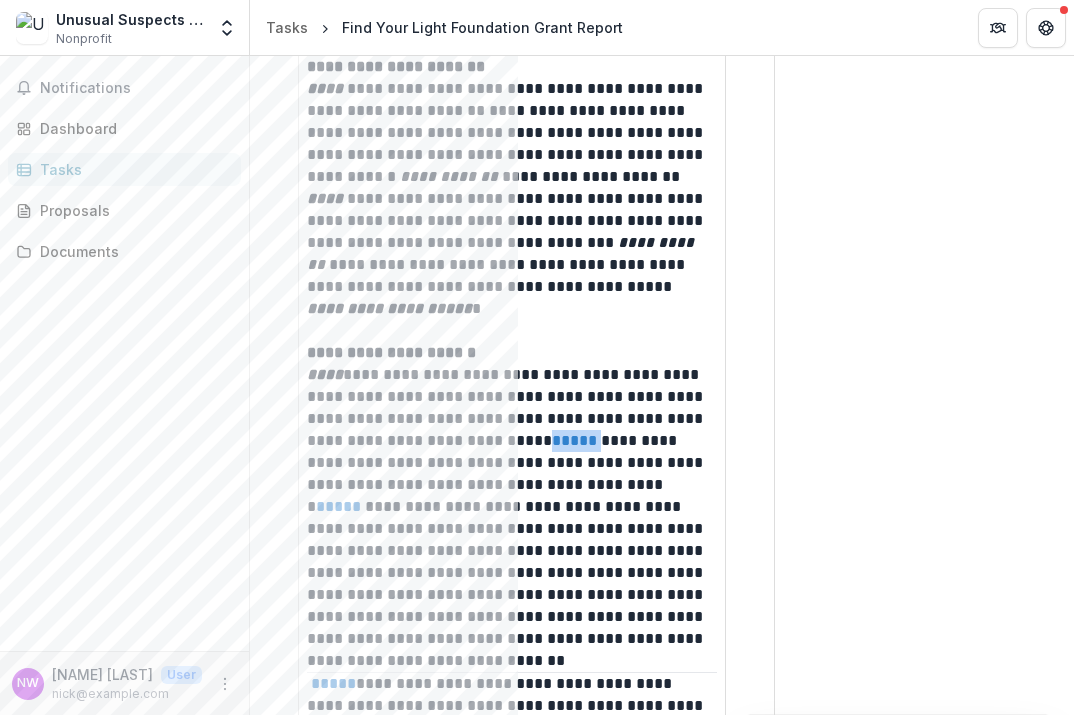 drag, startPoint x: 592, startPoint y: 440, endPoint x: 548, endPoint y: 440, distance: 44 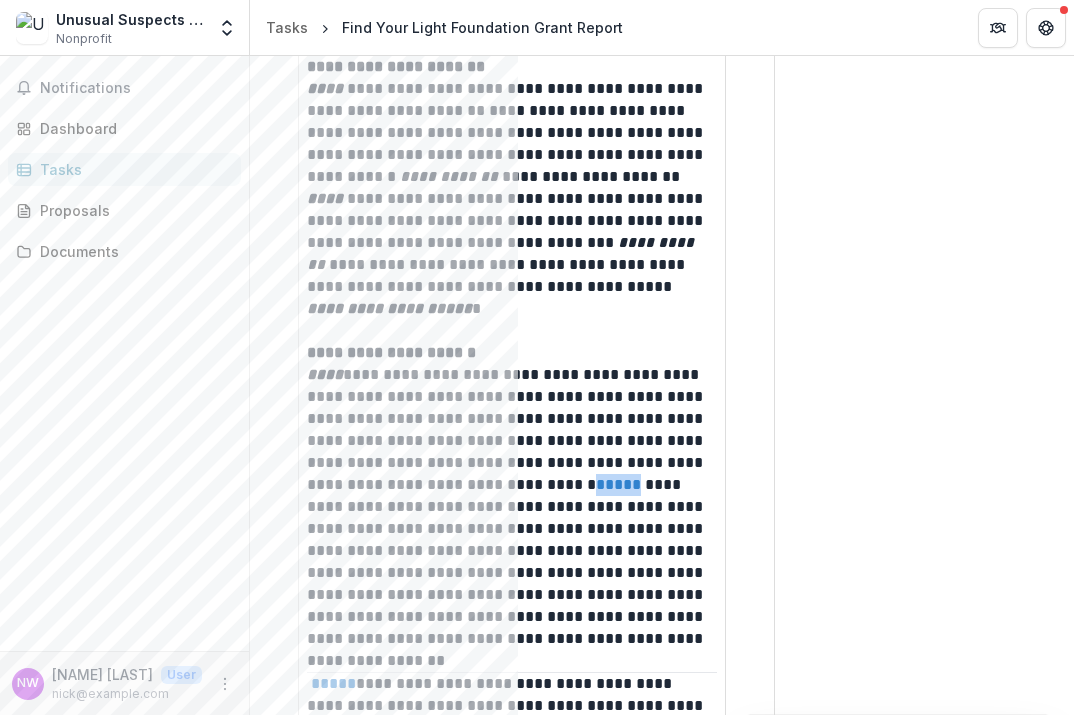 drag, startPoint x: 636, startPoint y: 486, endPoint x: 585, endPoint y: 486, distance: 51 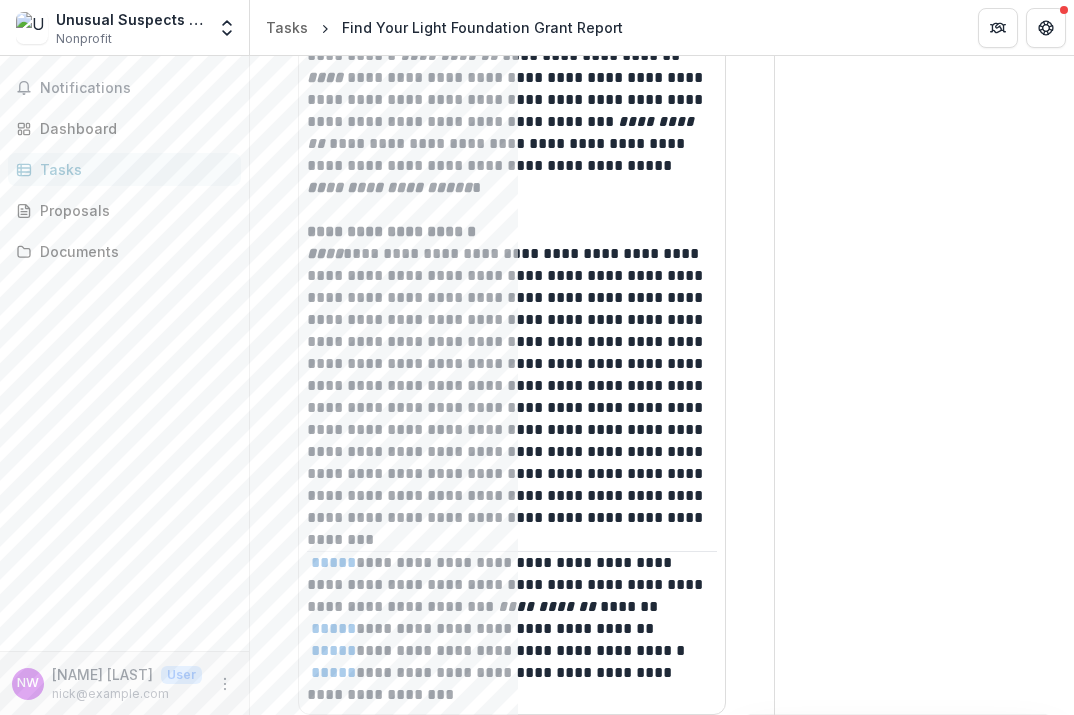 scroll, scrollTop: 3486, scrollLeft: 0, axis: vertical 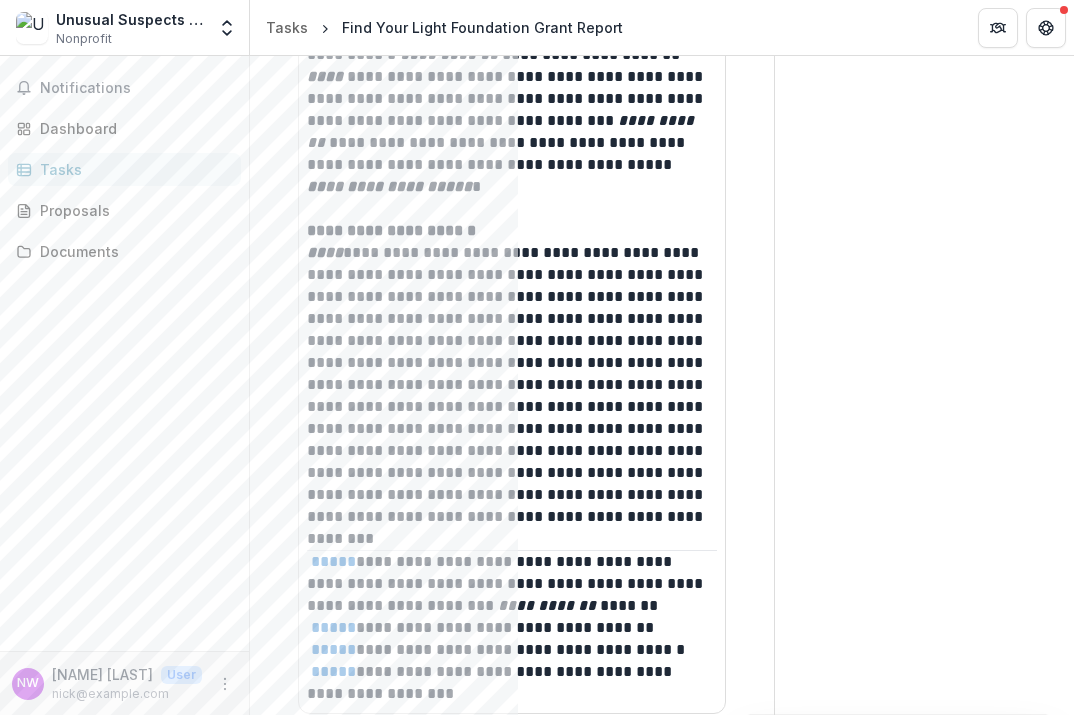 click on "**********" at bounding box center (509, 396) 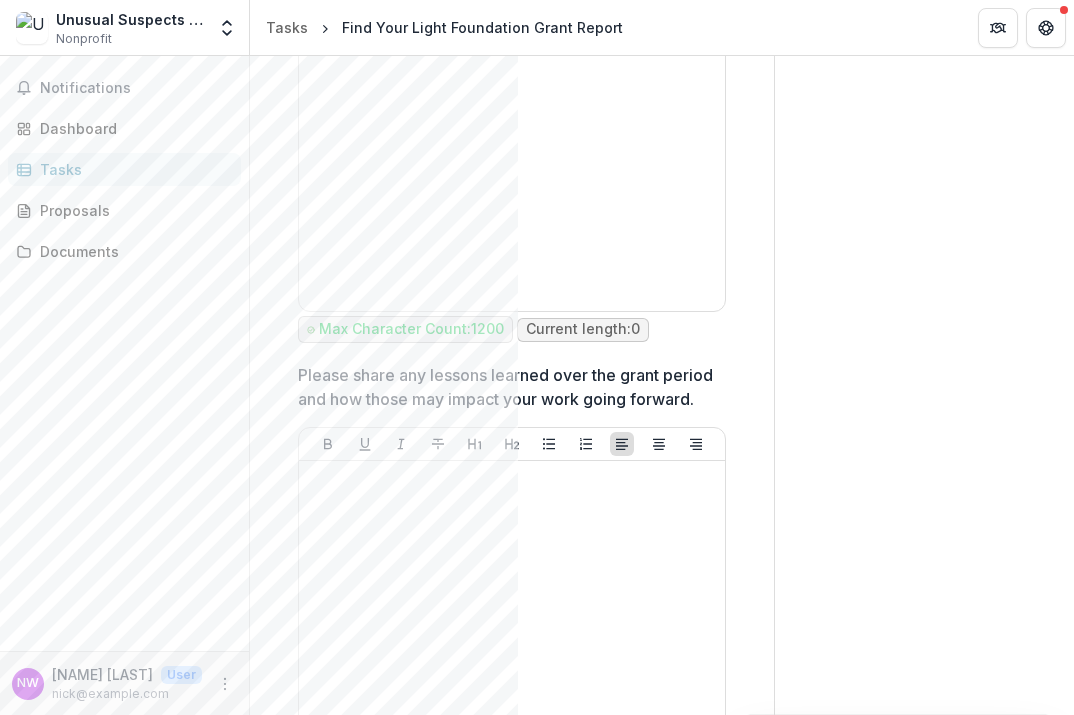 drag, startPoint x: 530, startPoint y: 537, endPoint x: 581, endPoint y: 732, distance: 201.55893 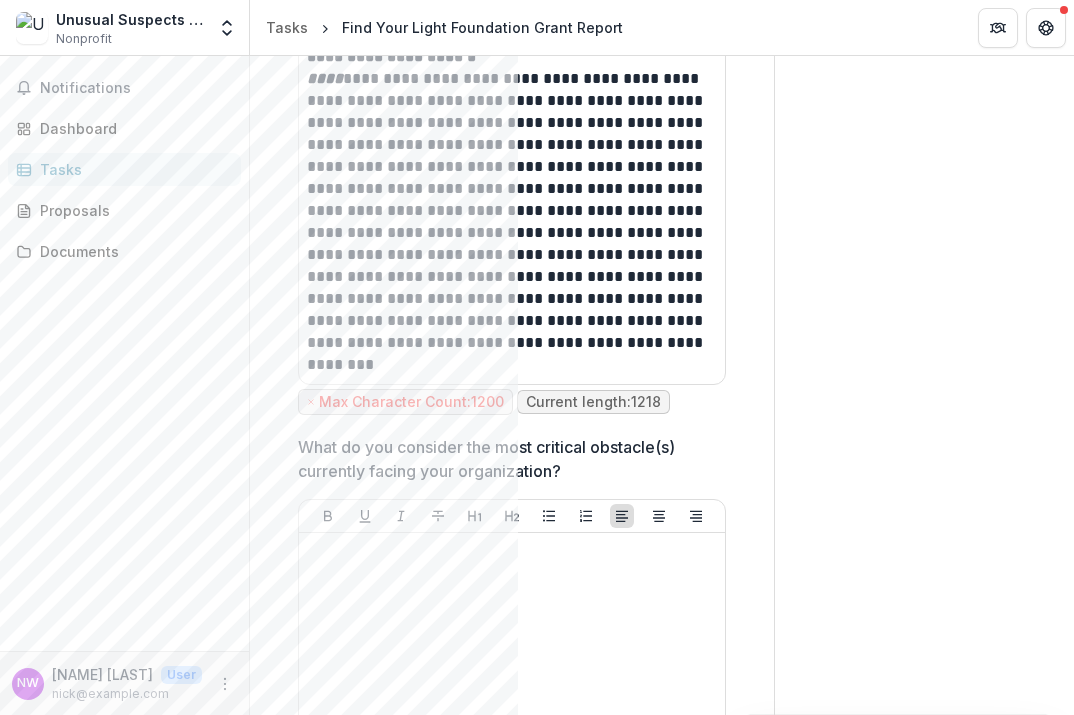 click on "Send comments or questions to   [BRAND]  in the box below.   [BRAND]  will be notified via email of your comment. Comments 0 No comments yet No comments for this proposal NW Nick W Add Comment" at bounding box center (924, -466) 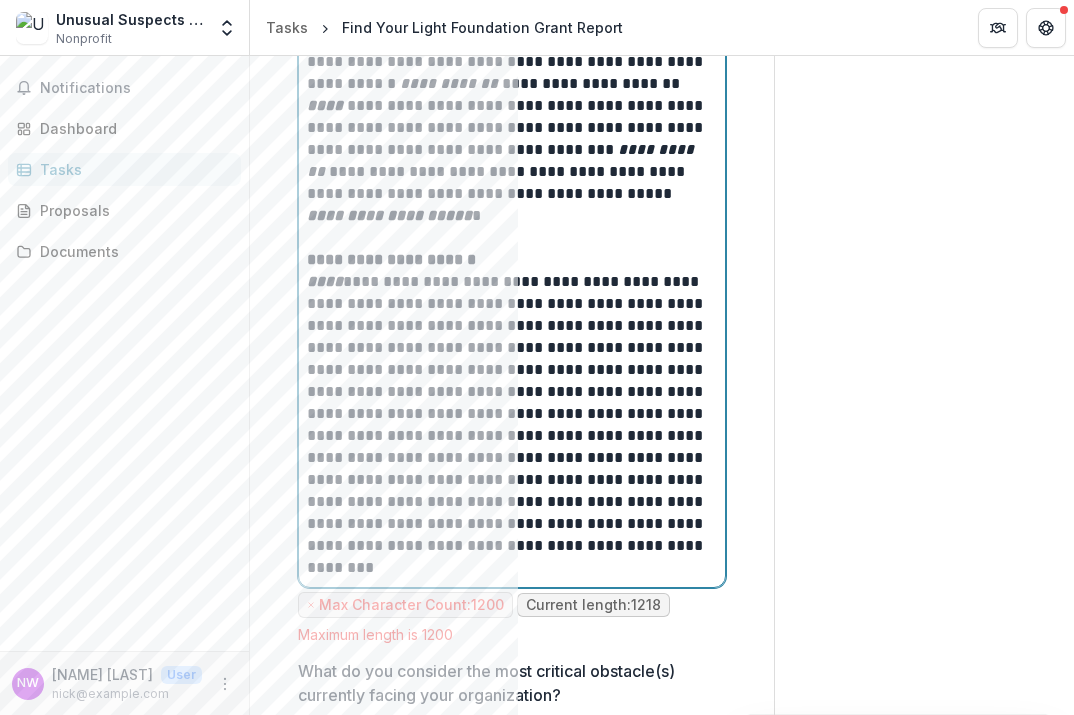 click on "**********" at bounding box center (509, 425) 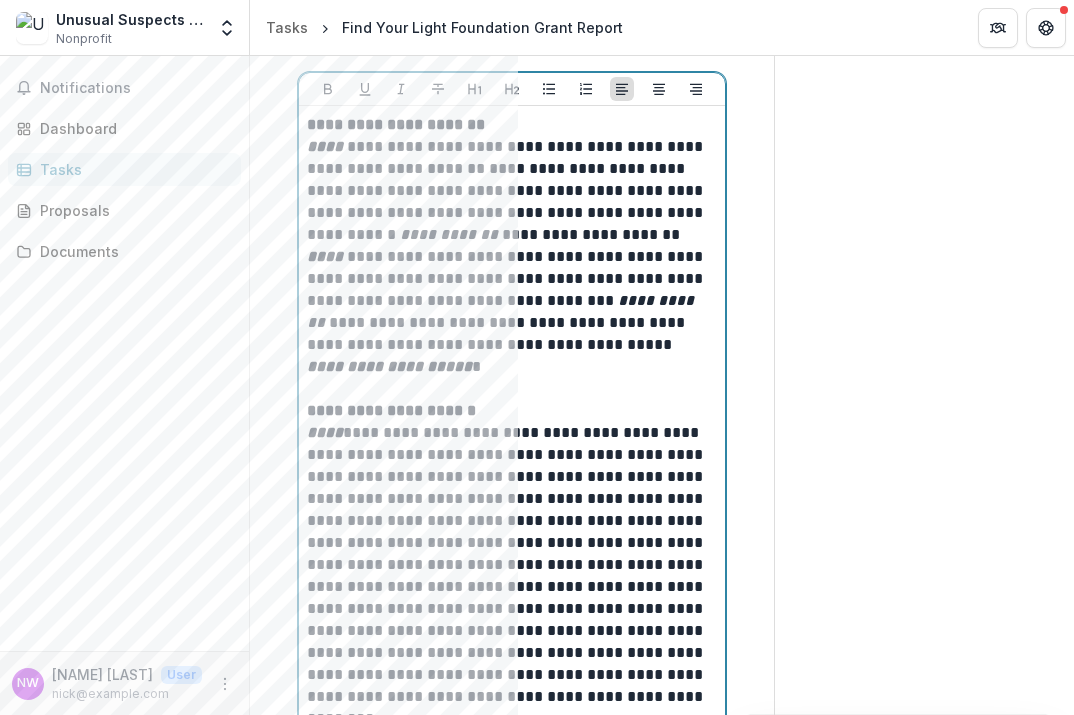 scroll, scrollTop: 3305, scrollLeft: 0, axis: vertical 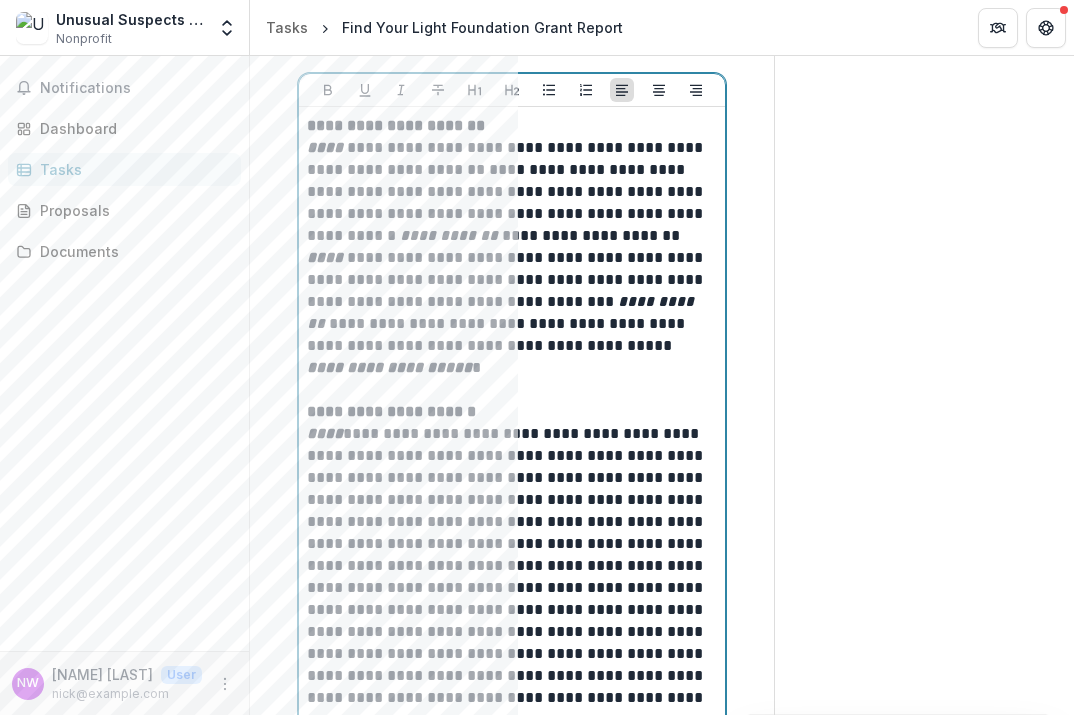 click on "**********" at bounding box center (509, 577) 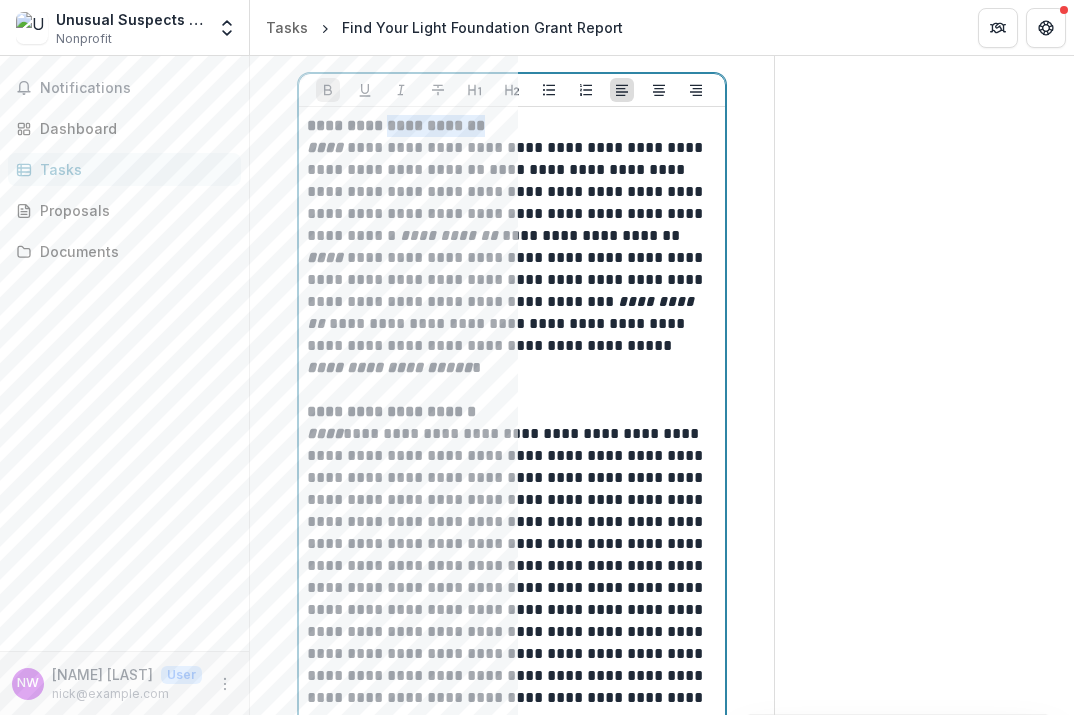 drag, startPoint x: 545, startPoint y: 125, endPoint x: 413, endPoint y: 125, distance: 132 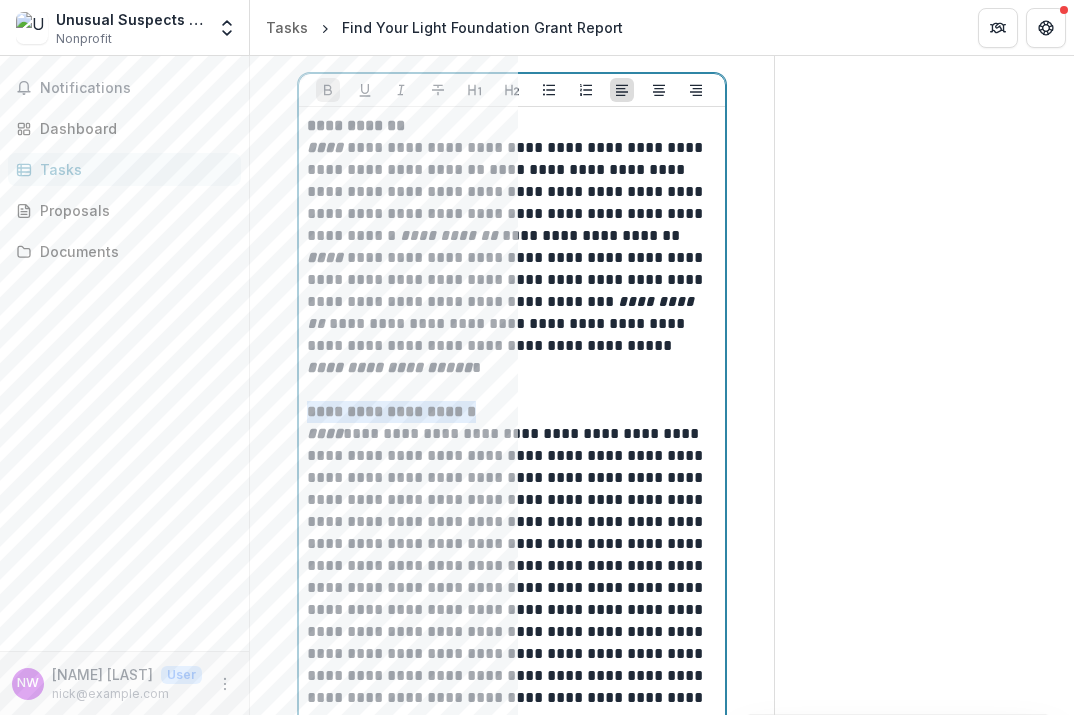 drag, startPoint x: 520, startPoint y: 414, endPoint x: 302, endPoint y: 414, distance: 218 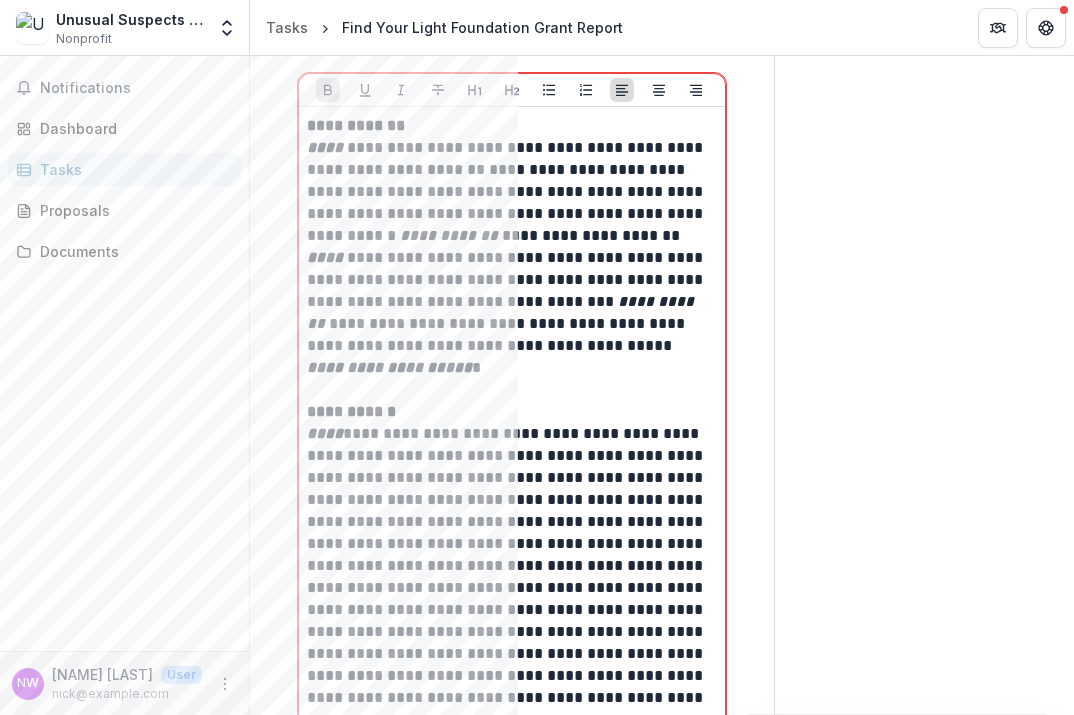 click on "Send comments or questions to   [BRAND]  in the box below.   [BRAND]  will be notified via email of your comment. Comments 0 No comments yet No comments for this proposal NW Nick W Add Comment" at bounding box center [924, -100] 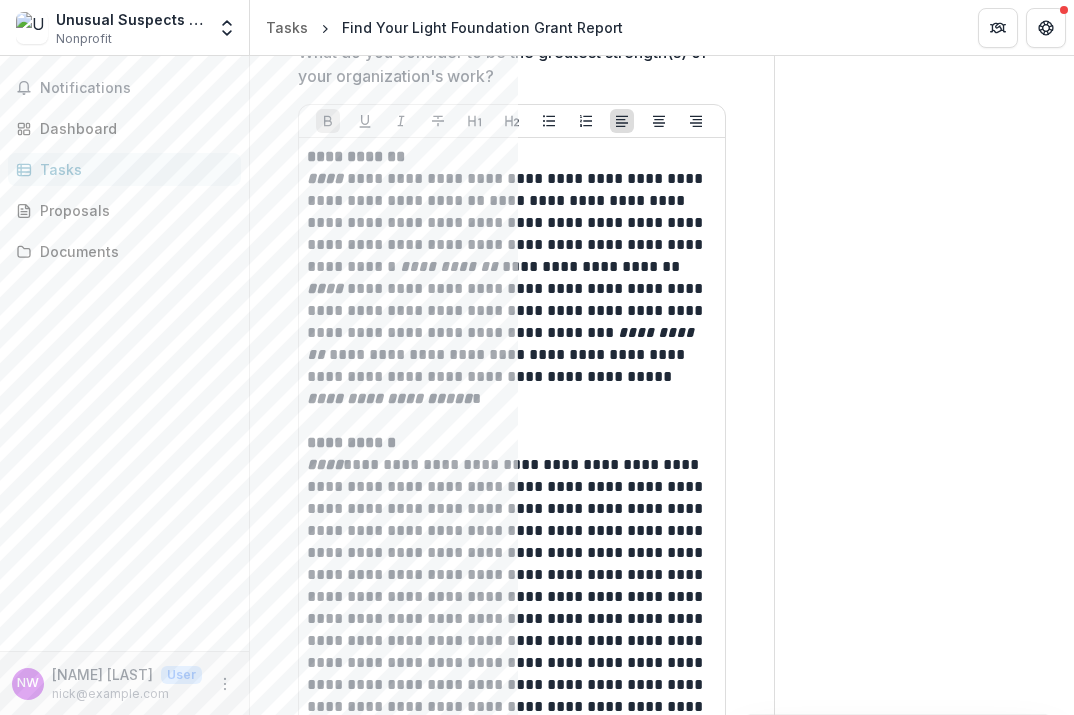scroll, scrollTop: 3248, scrollLeft: 0, axis: vertical 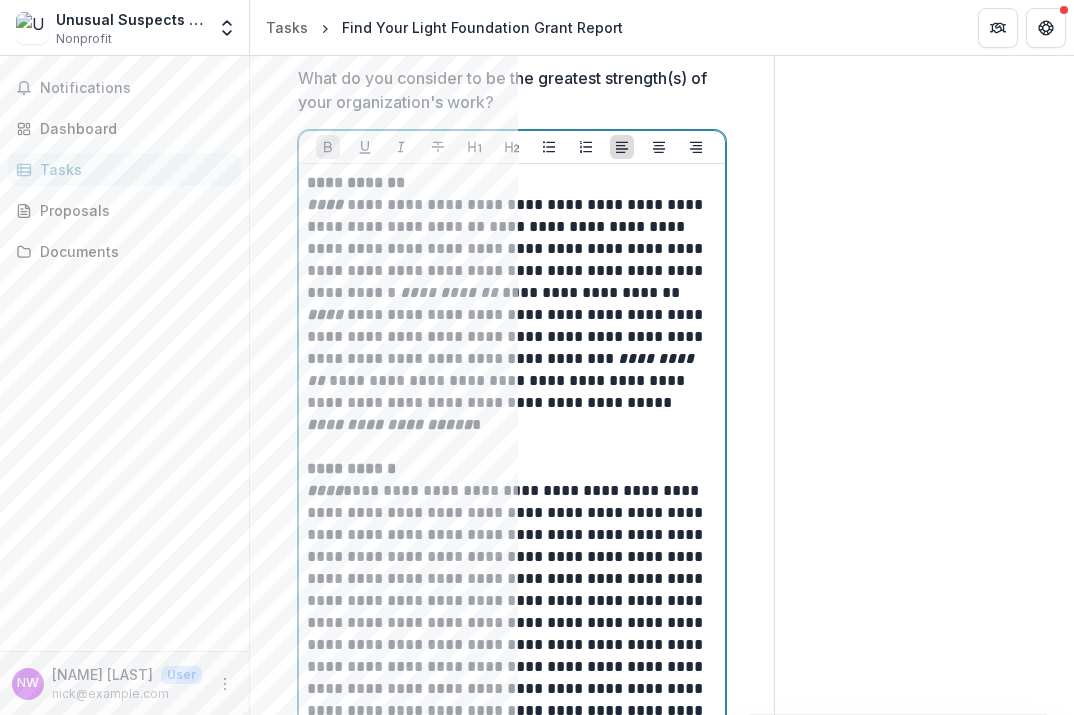 click on "**********" at bounding box center (502, 369) 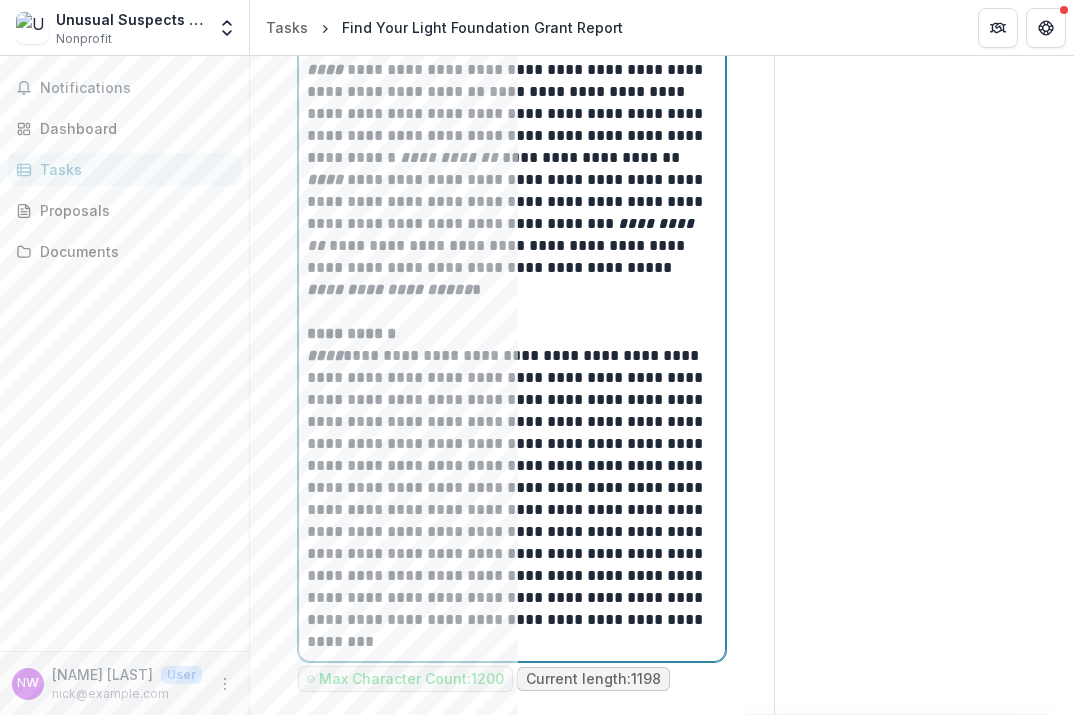 scroll, scrollTop: 3608, scrollLeft: 0, axis: vertical 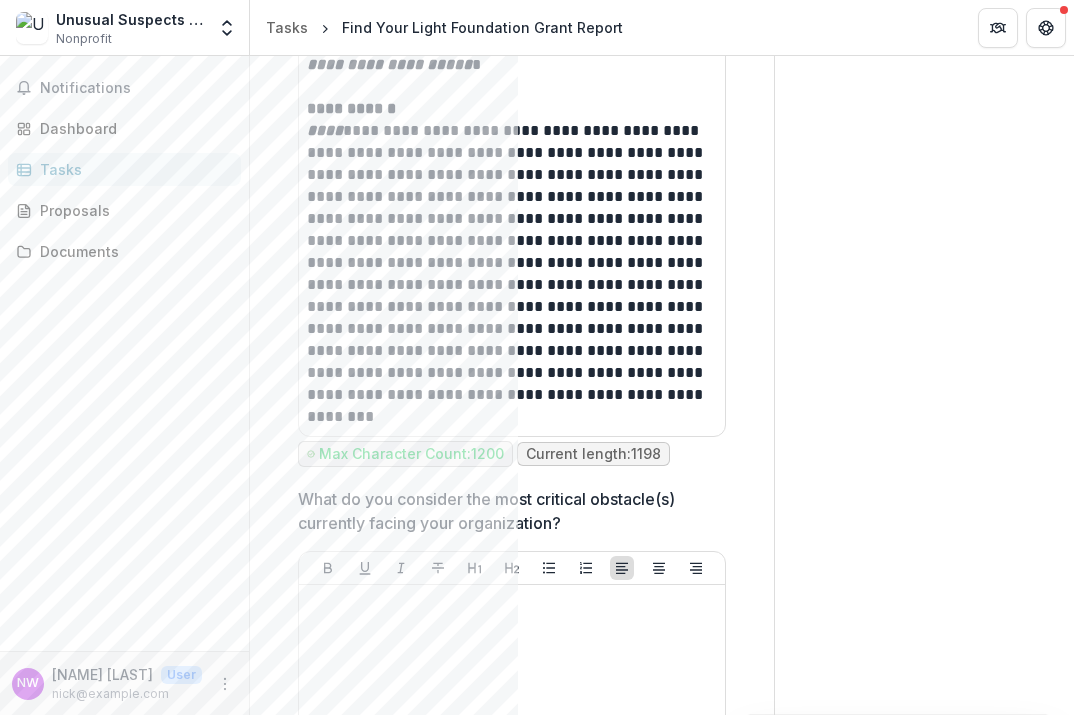 click on "Send comments or questions to   [BRAND]  in the box below.   [BRAND]  will be notified via email of your comment. Comments 0 No comments yet No comments for this proposal NW Nick W Add Comment" at bounding box center (924, -414) 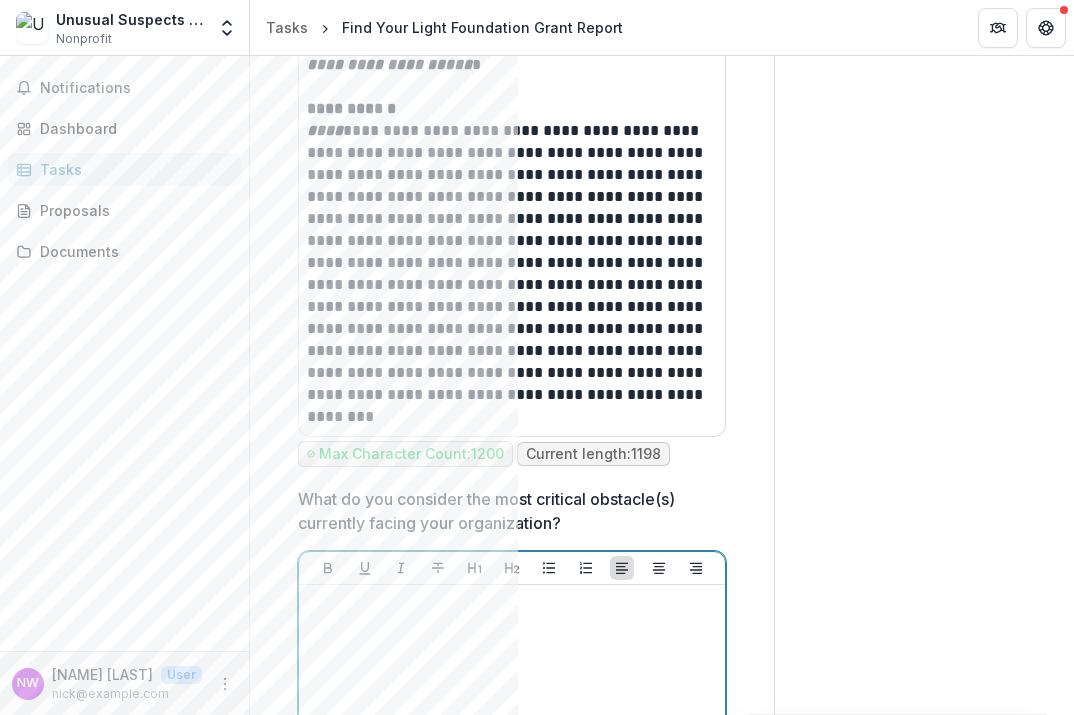 scroll, scrollTop: 3937, scrollLeft: 0, axis: vertical 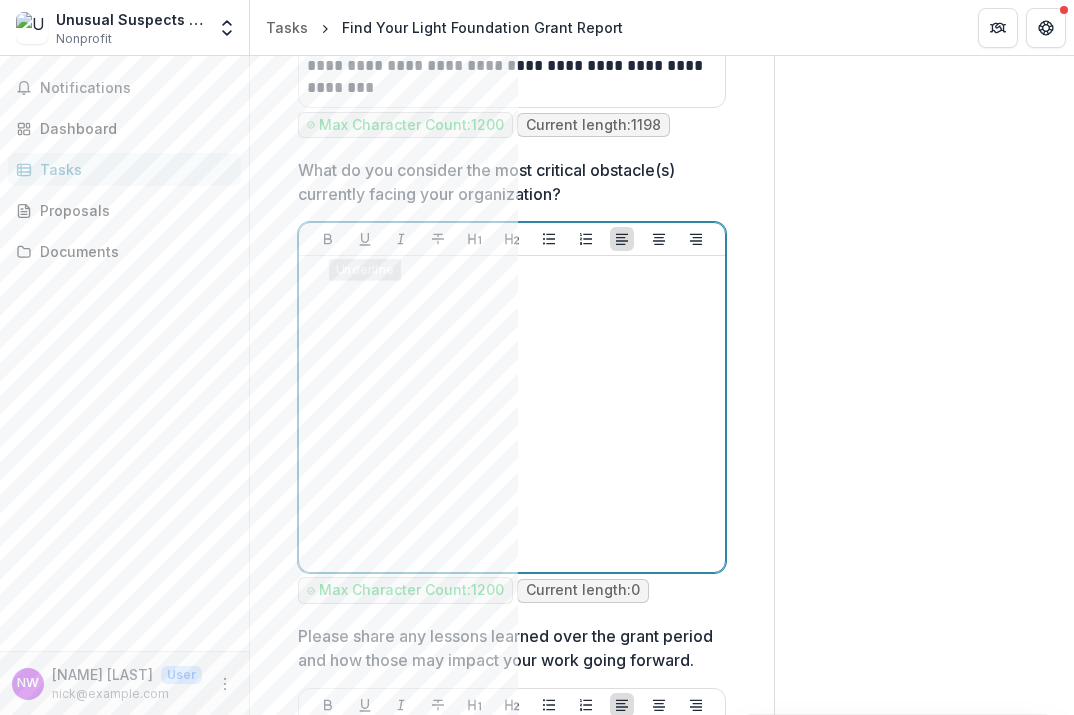 click at bounding box center (512, 414) 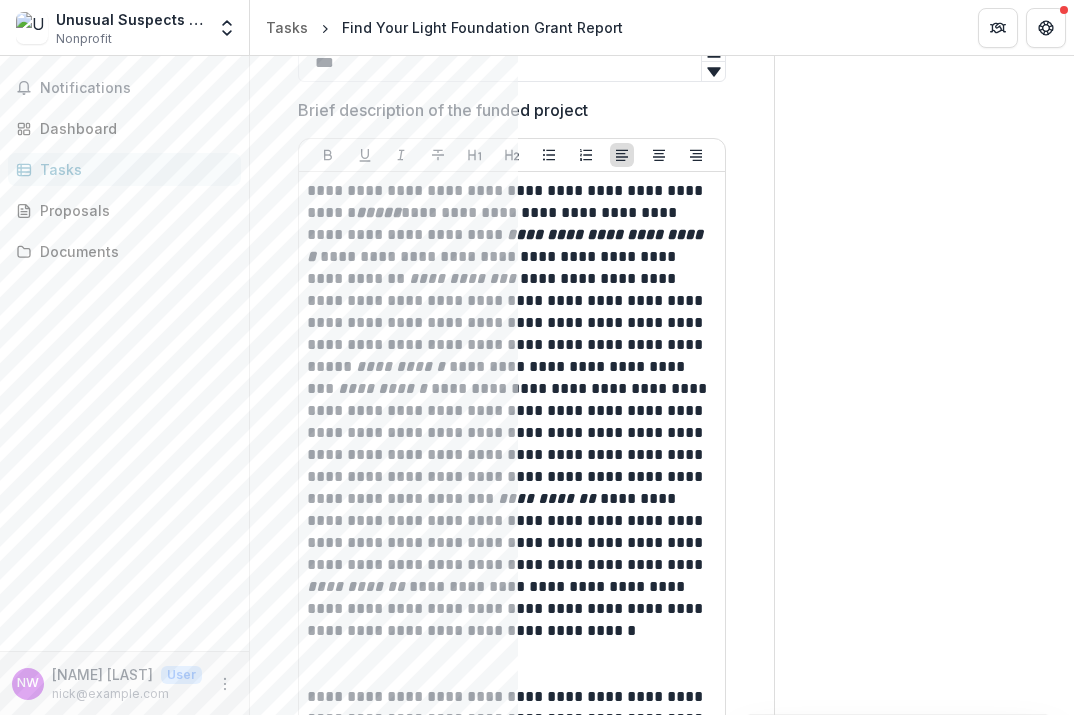 scroll, scrollTop: 752, scrollLeft: 0, axis: vertical 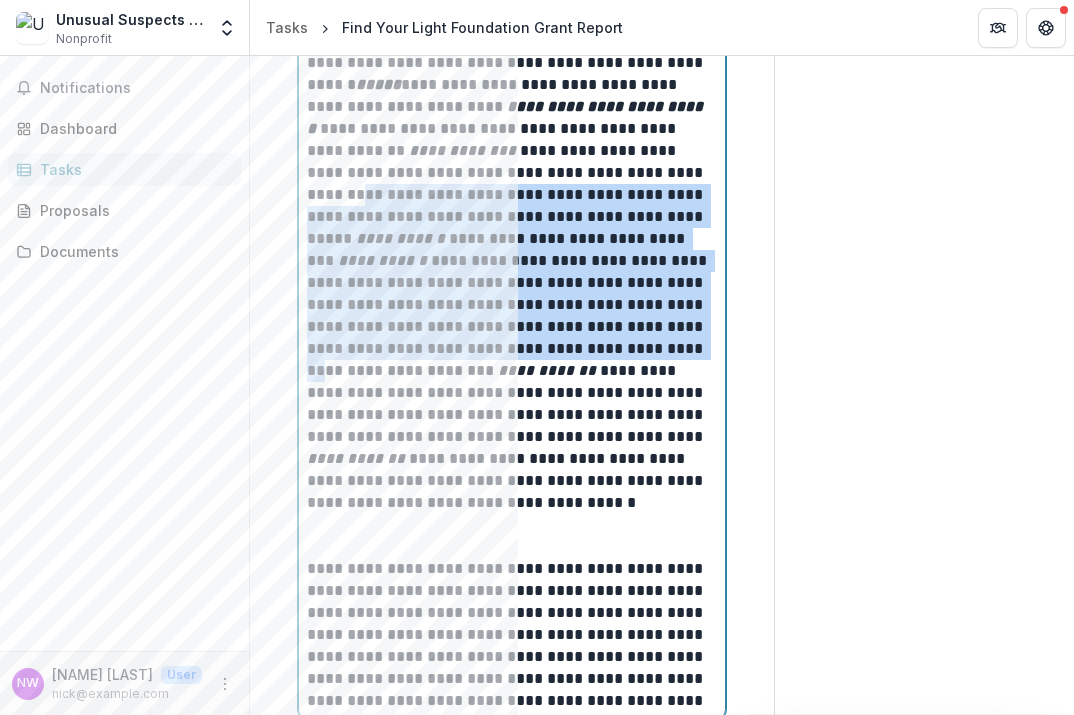 drag, startPoint x: 305, startPoint y: 195, endPoint x: 425, endPoint y: 362, distance: 205.6429 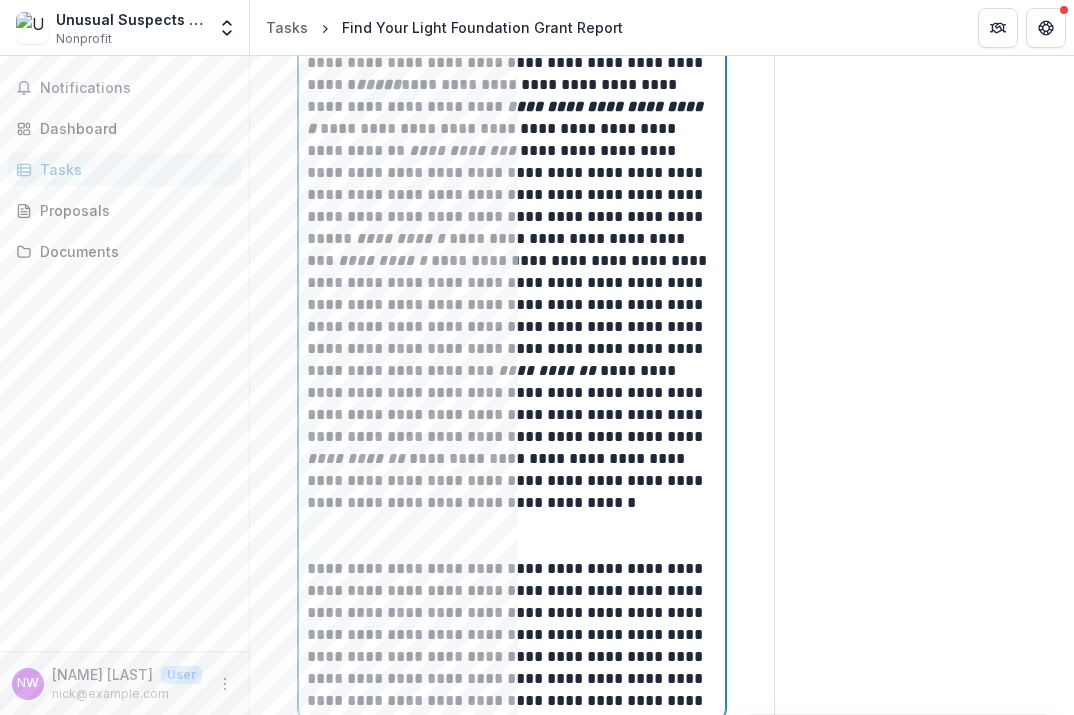 scroll, scrollTop: 1107, scrollLeft: 0, axis: vertical 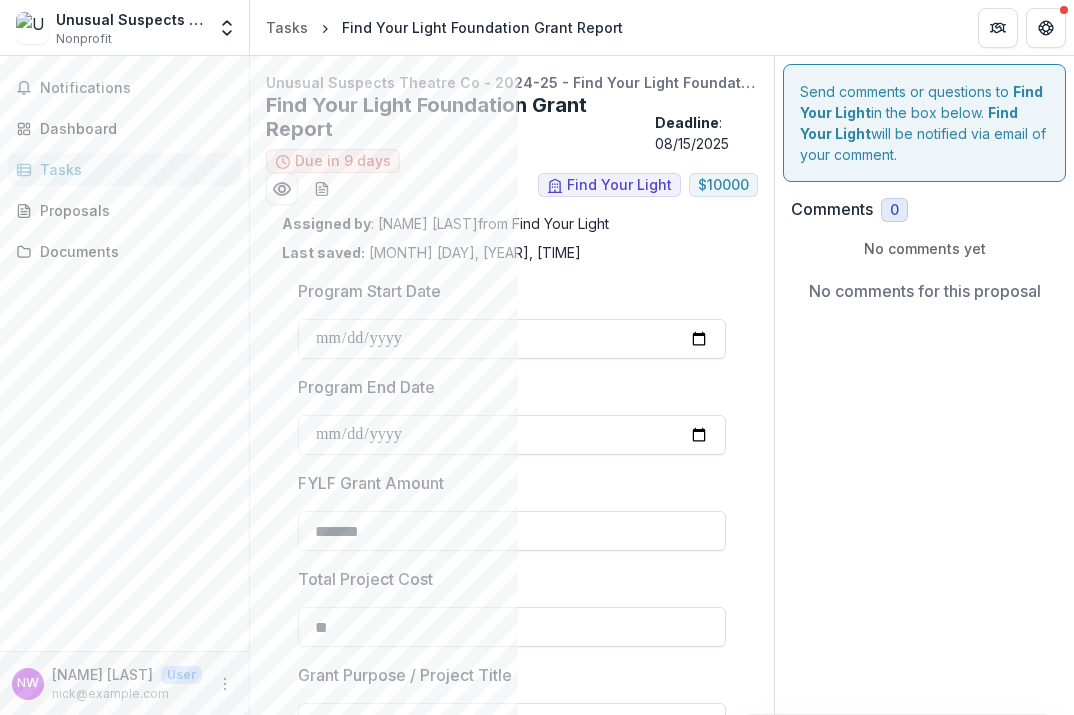 drag, startPoint x: 657, startPoint y: 486, endPoint x: 304, endPoint y: 481, distance: 353.0354 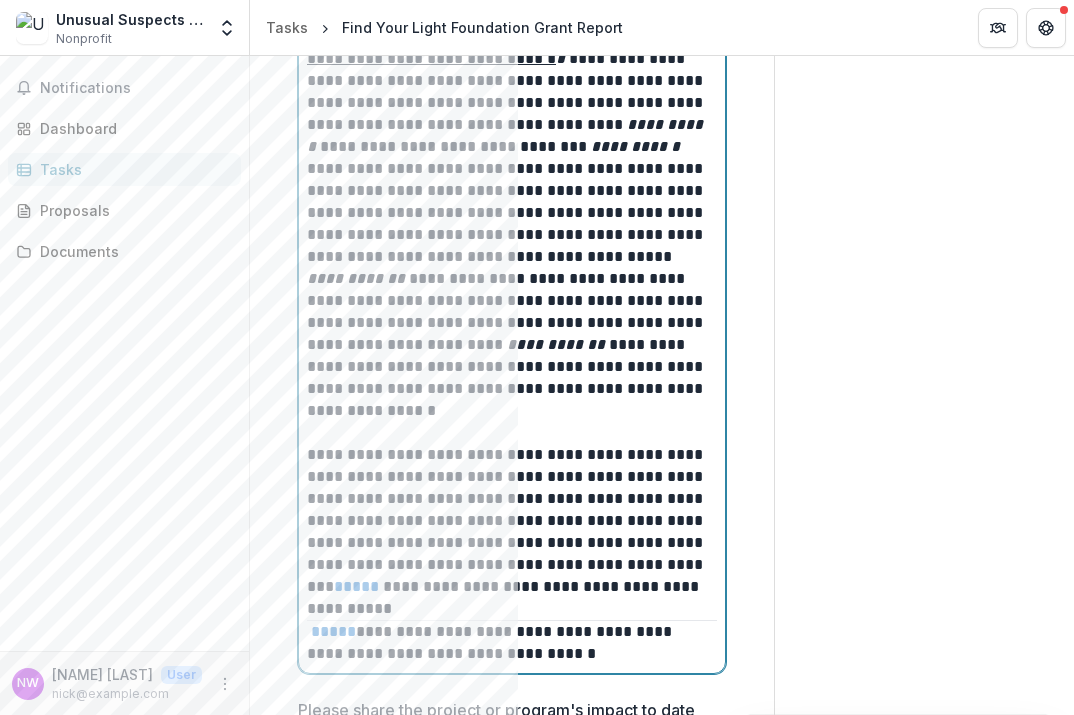 scroll, scrollTop: 1085, scrollLeft: 0, axis: vertical 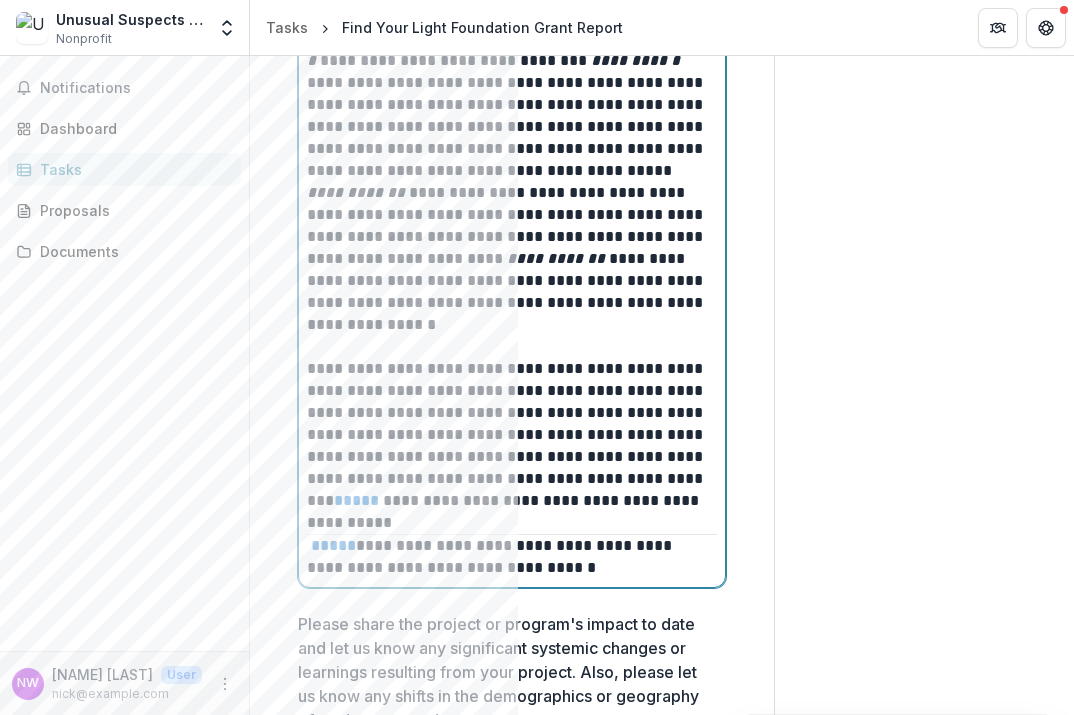 click on "**********" at bounding box center [509, 557] 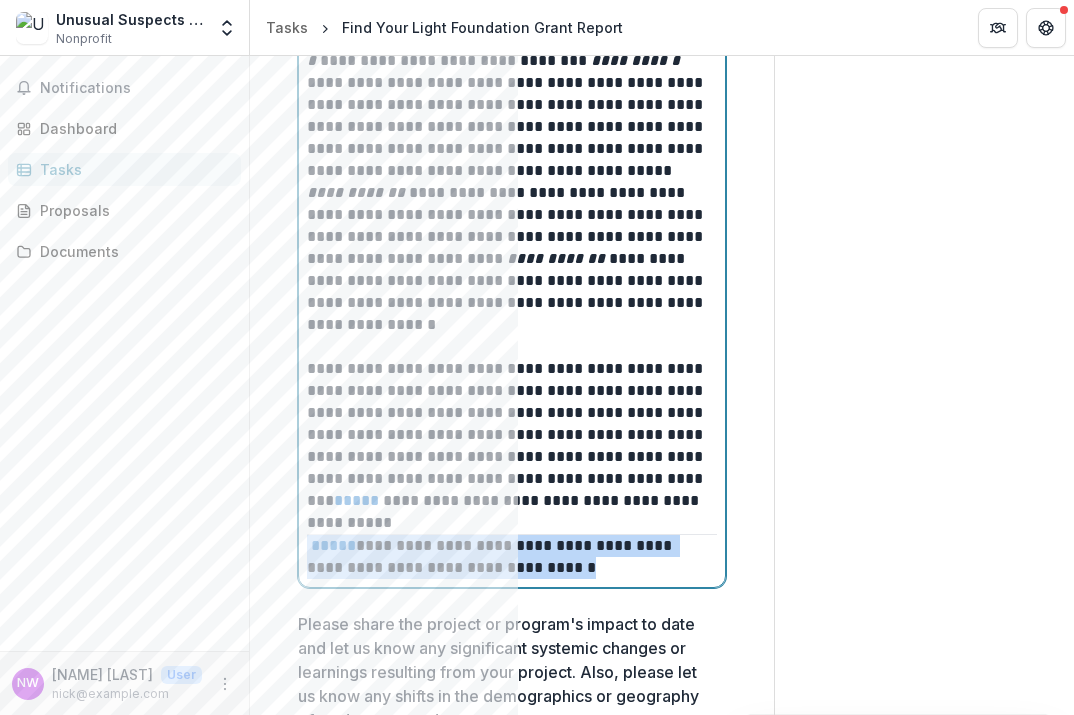 drag, startPoint x: 520, startPoint y: 567, endPoint x: 438, endPoint y: 521, distance: 94.02127 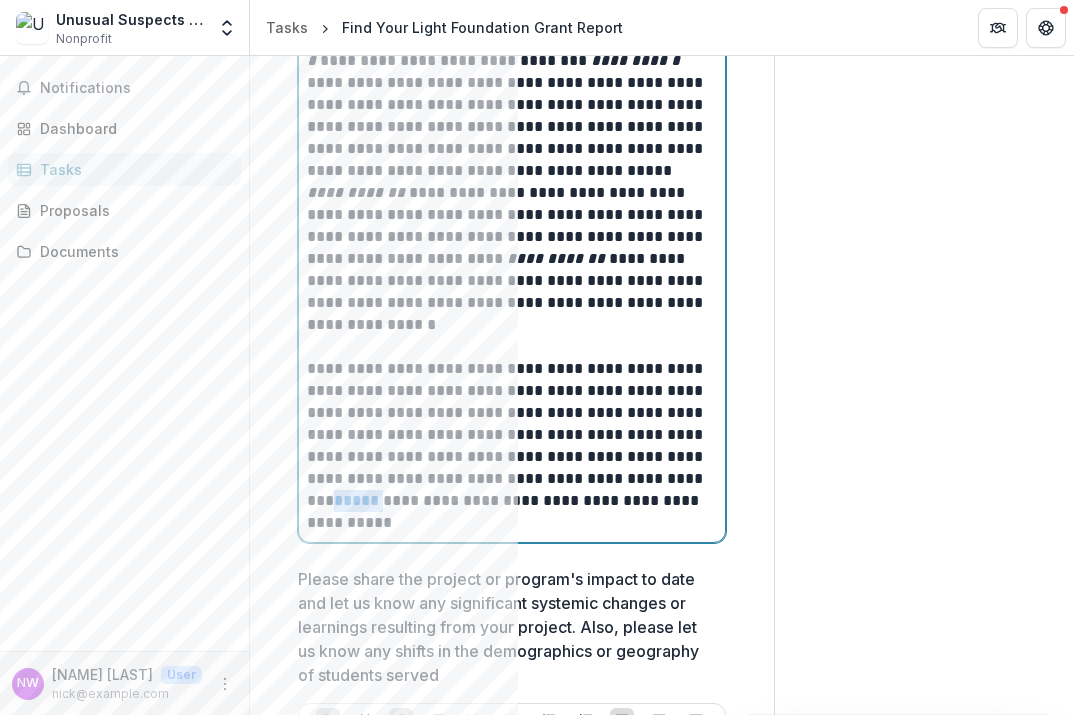 drag, startPoint x: 352, startPoint y: 500, endPoint x: 293, endPoint y: 500, distance: 59 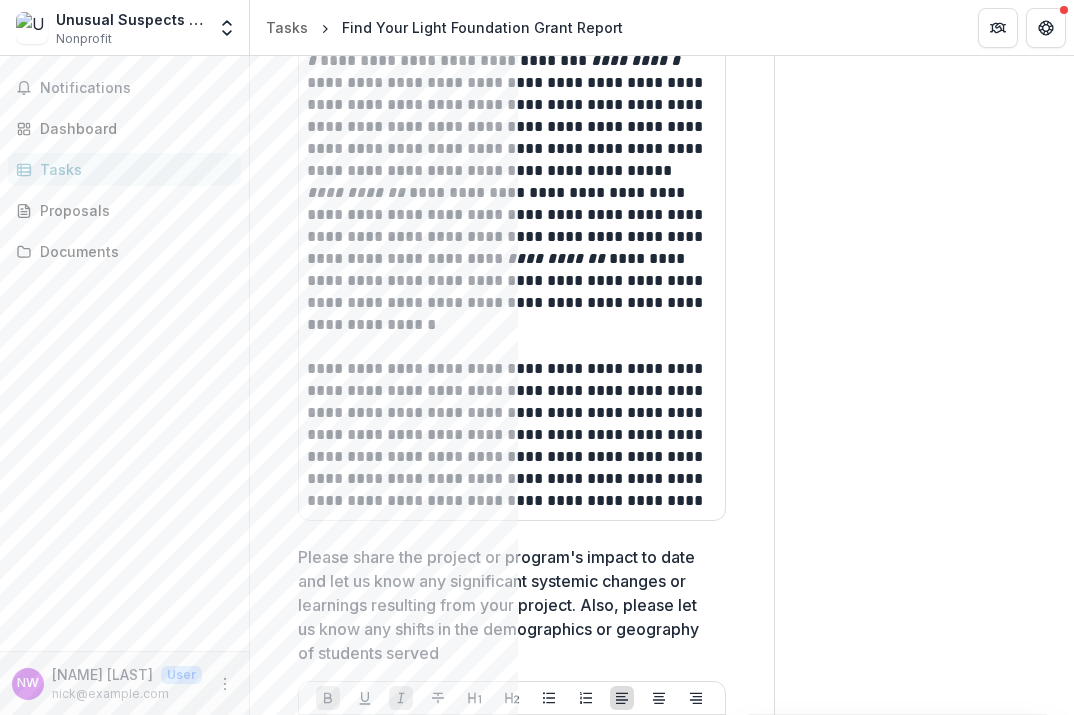 click on "Send comments or questions to   [BRAND]  in the box below.   [BRAND]  will be notified via email of your comment. Comments 0 No comments yet No comments for this proposal NW Nick W Add Comment" at bounding box center [924, 2109] 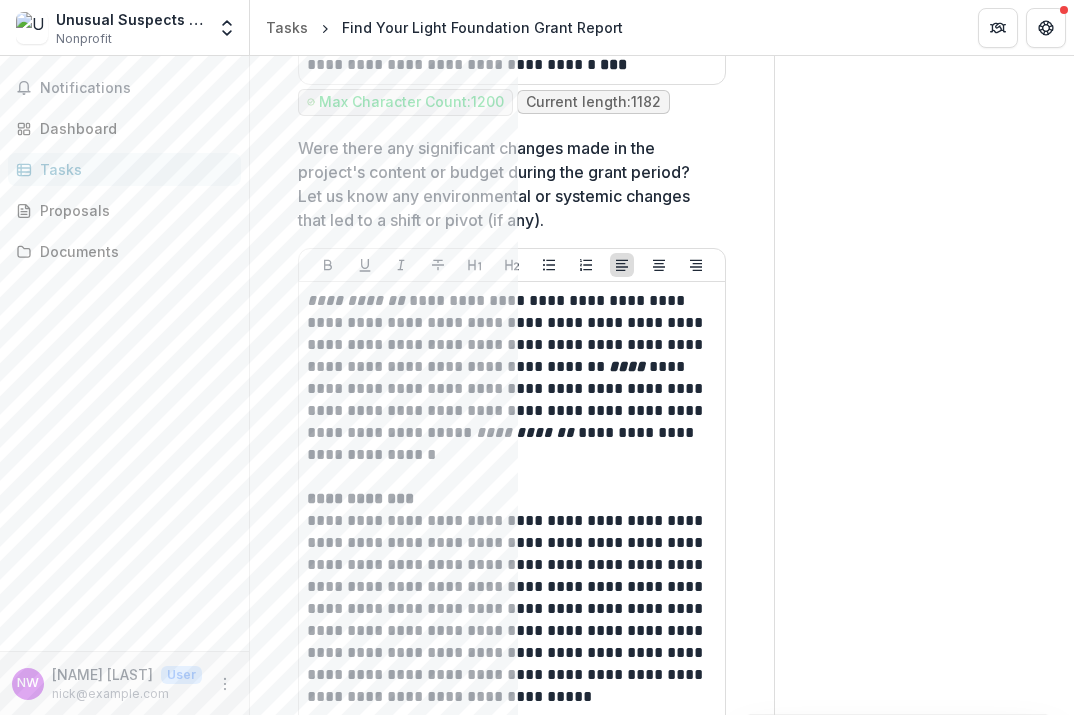 scroll, scrollTop: 2496, scrollLeft: 0, axis: vertical 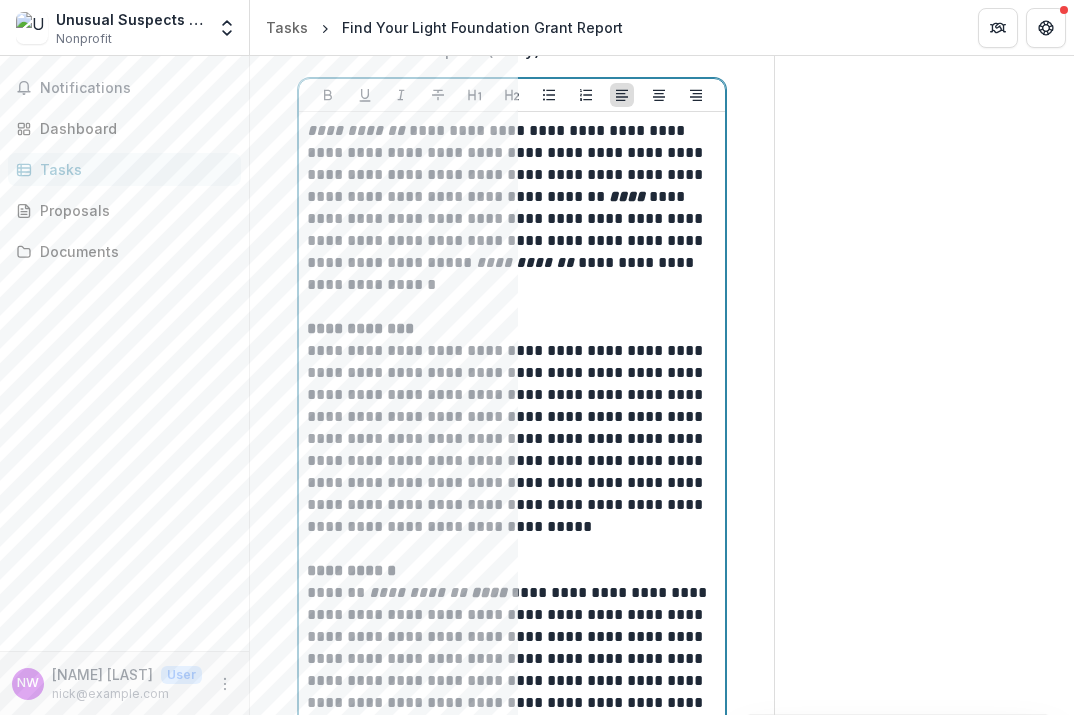 click at bounding box center [512, 307] 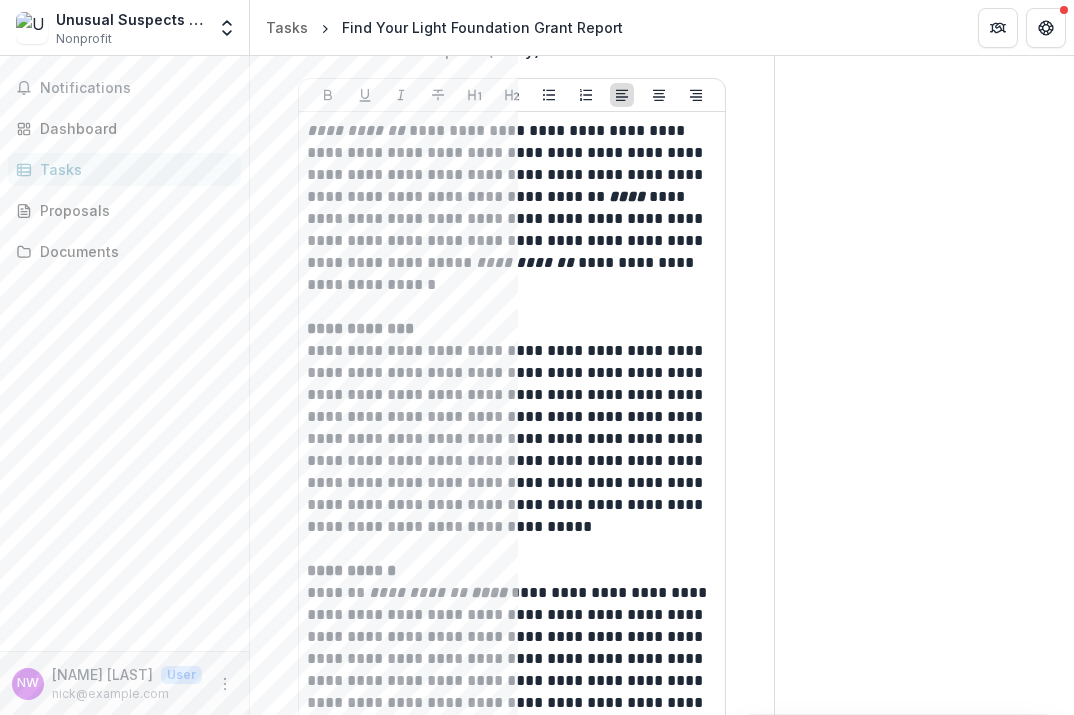 click on "Send comments or questions to   [BRAND]  in the box below.   [BRAND]  will be notified via email of your comment. Comments 0 No comments yet No comments for this proposal NW Nick W Add Comment" at bounding box center [924, 698] 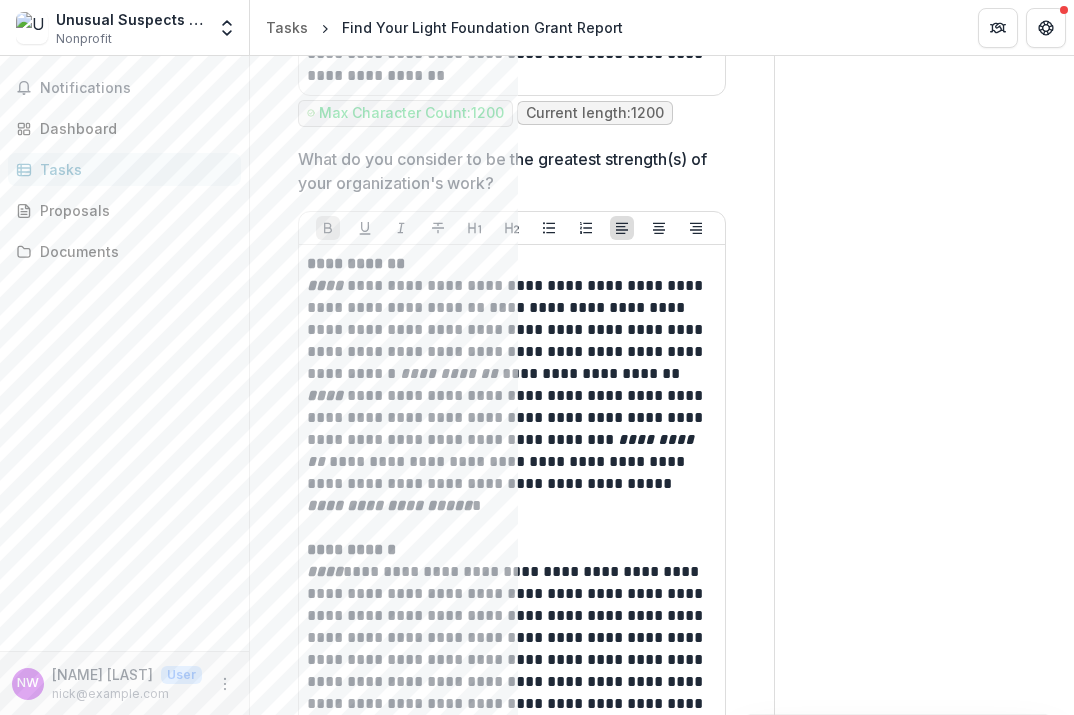 scroll, scrollTop: 3275, scrollLeft: 0, axis: vertical 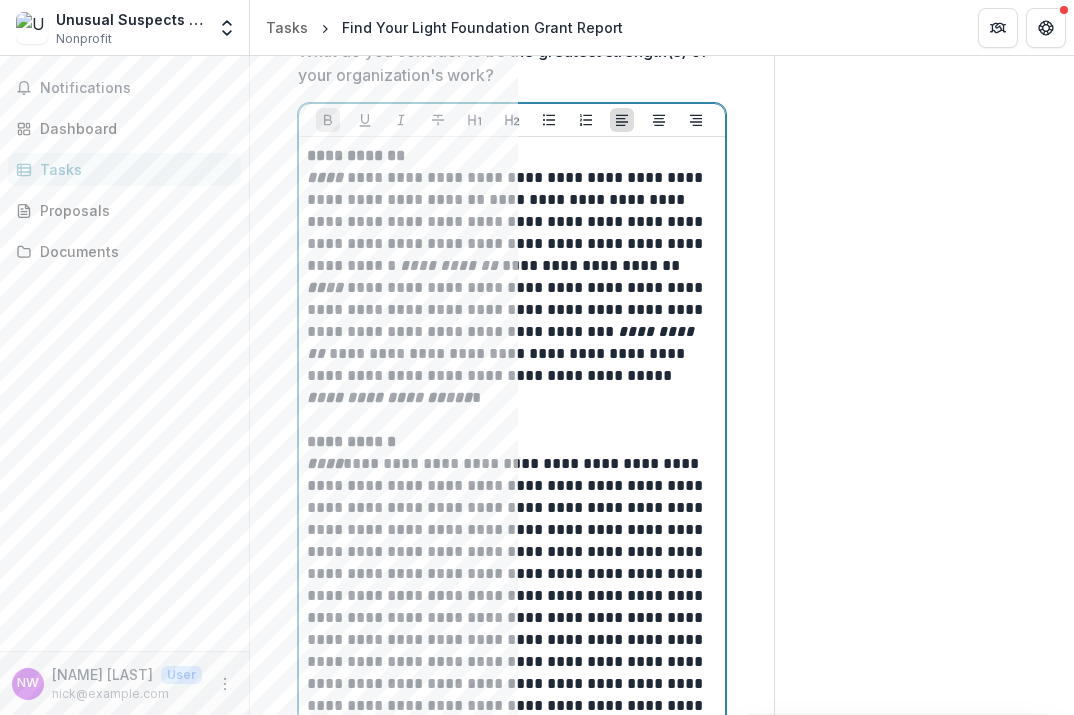 click on "**********" at bounding box center (509, 288) 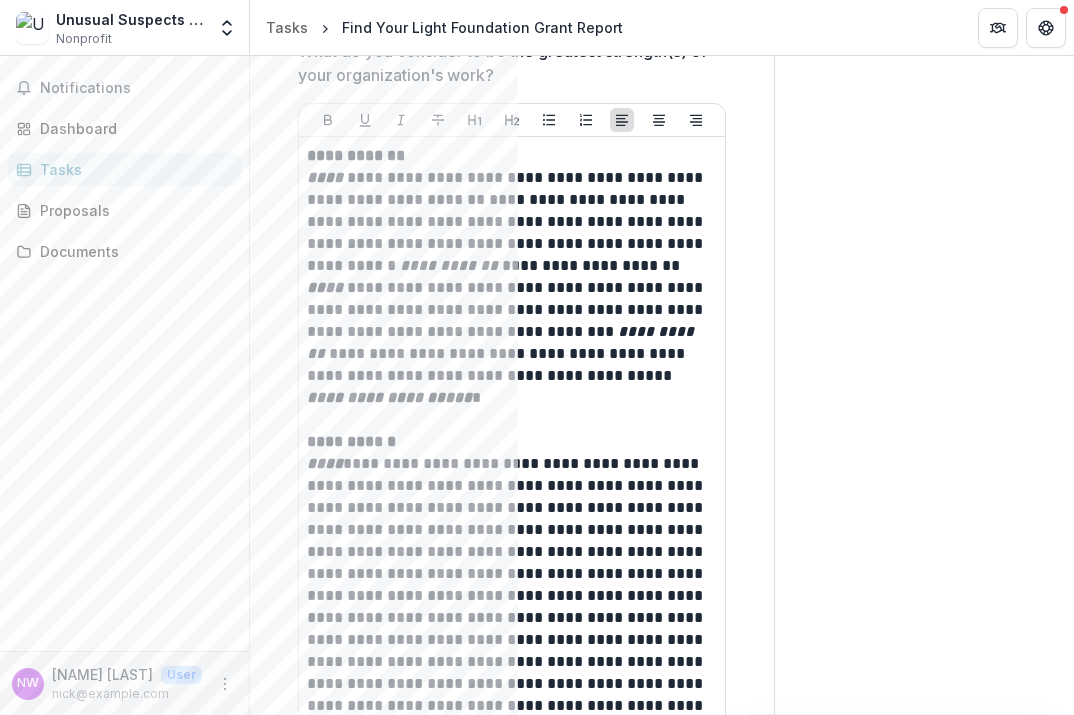 click on "Send comments or questions to   [BRAND]  in the box below.   [BRAND]  will be notified via email of your comment. Comments 0 No comments yet No comments for this proposal NW Nick W Add Comment" at bounding box center [924, -81] 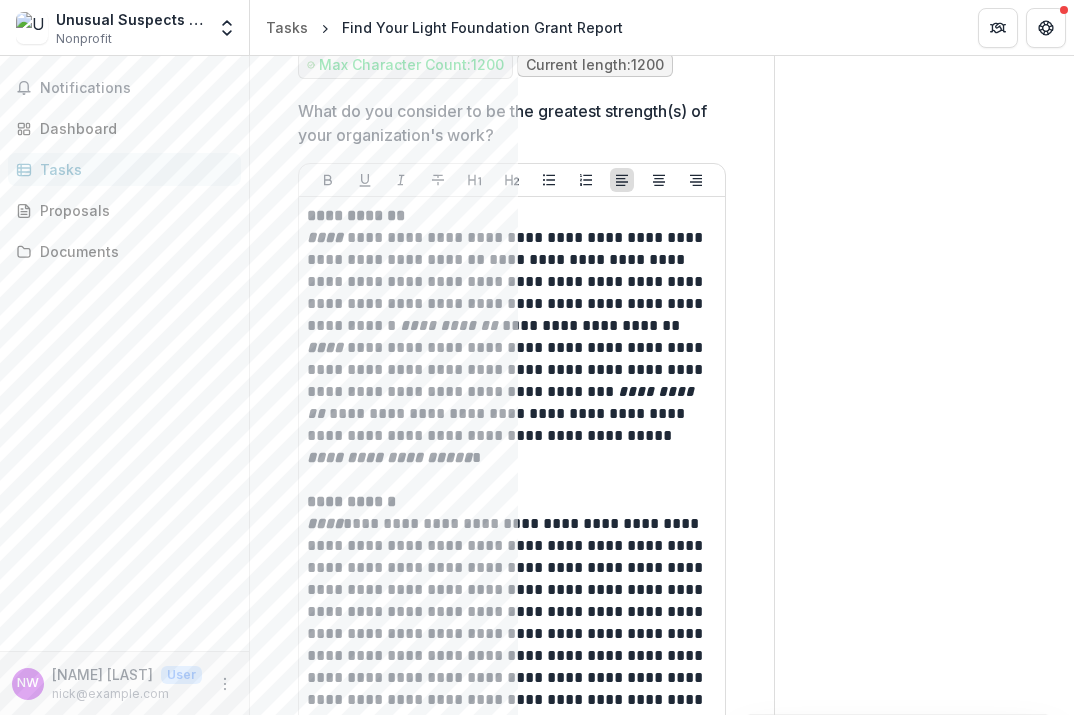 scroll, scrollTop: 3202, scrollLeft: 0, axis: vertical 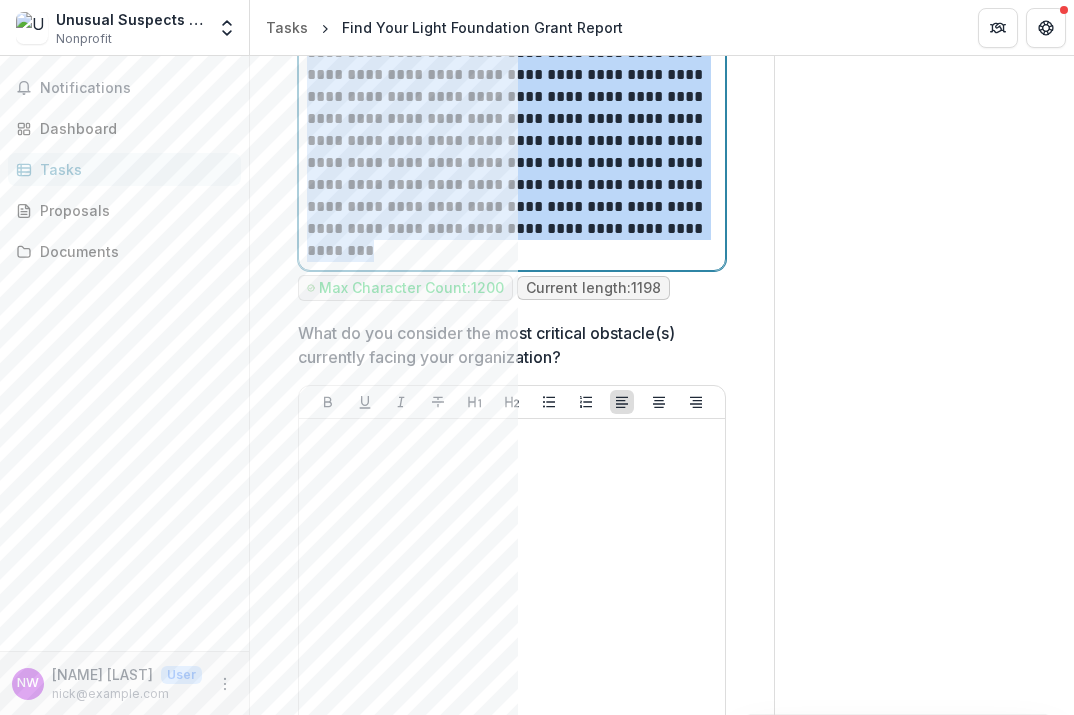drag, startPoint x: 309, startPoint y: 225, endPoint x: 733, endPoint y: 538, distance: 527.0152 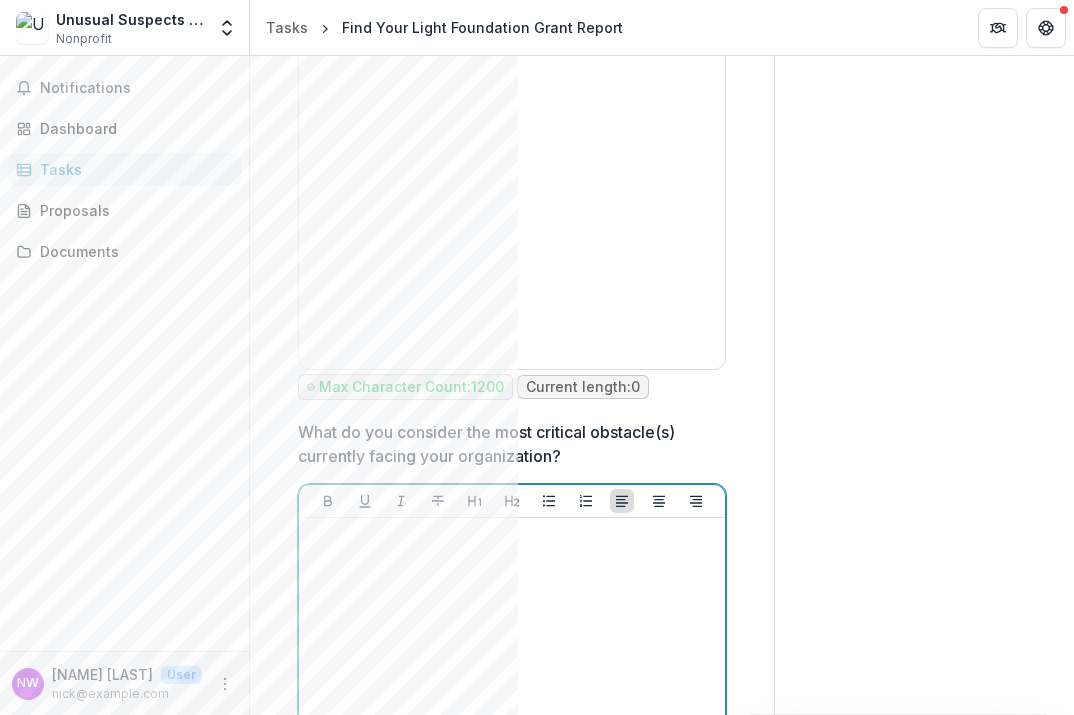 click at bounding box center (512, 676) 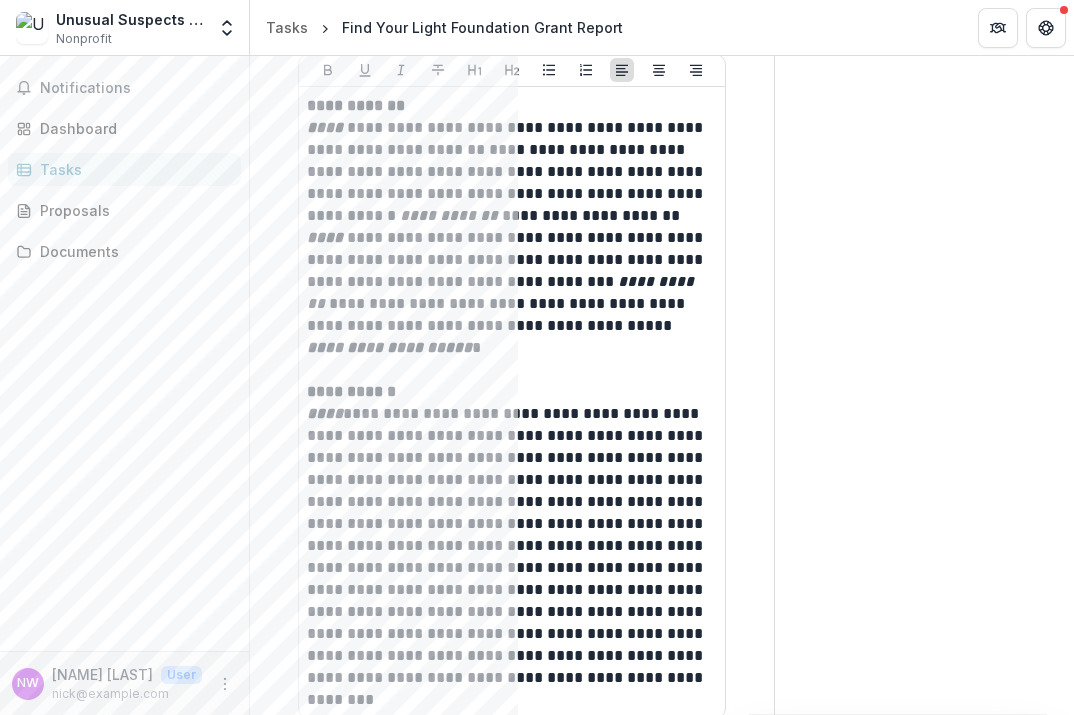 click on "Send comments or questions to   [BRAND]  in the box below.   [BRAND]  will be notified via email of your comment. Comments 0 No comments yet No comments for this proposal NW Nick W Add Comment" at bounding box center (924, -596) 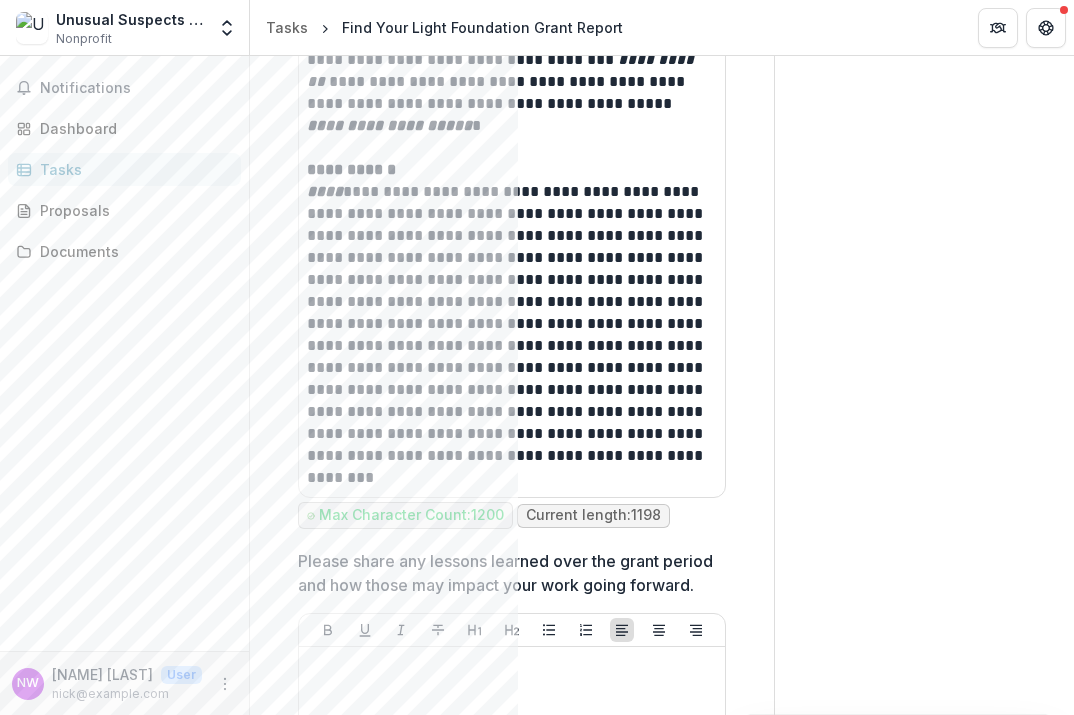 scroll, scrollTop: 4442, scrollLeft: 0, axis: vertical 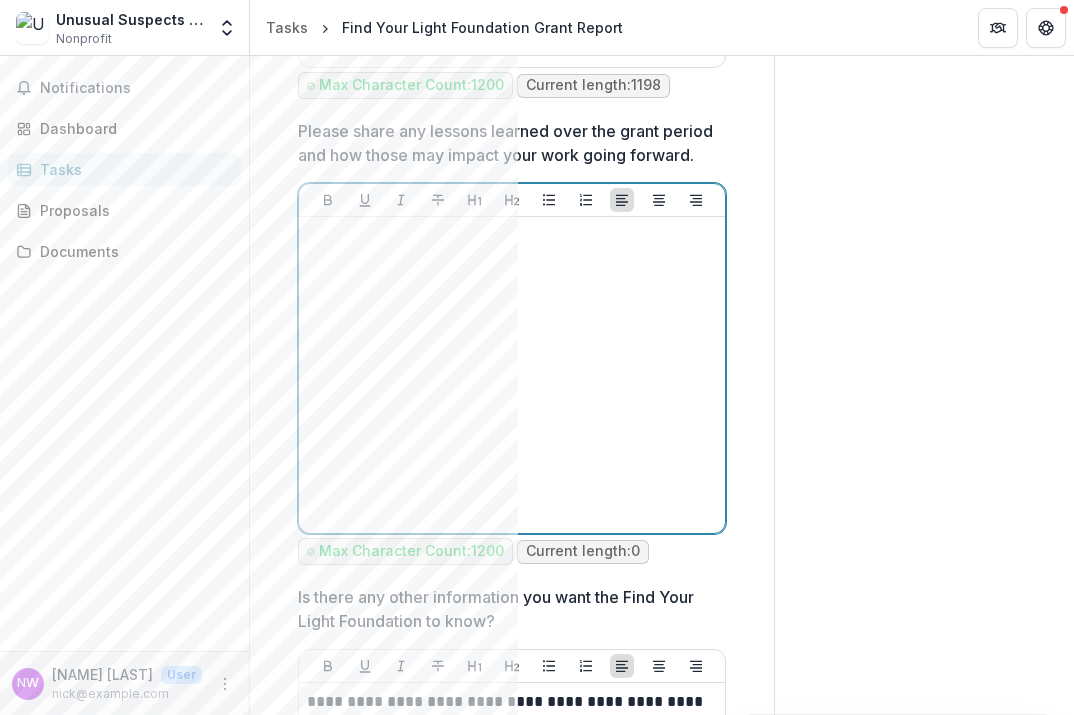 click at bounding box center (512, 375) 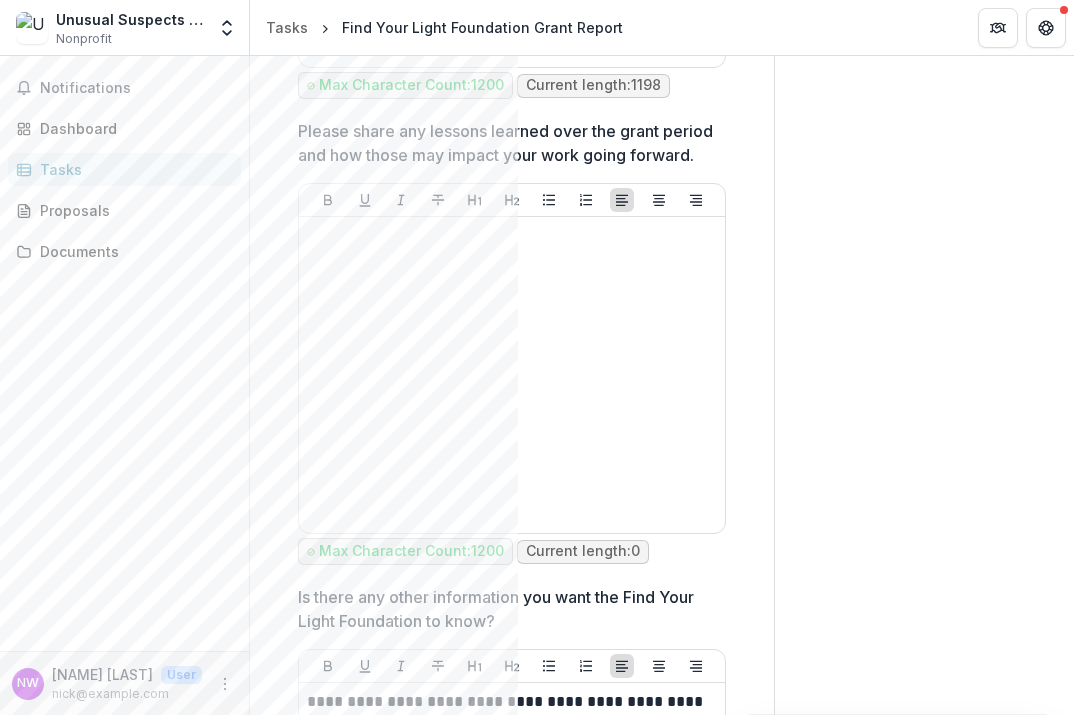 click on "Send comments or questions to   [BRAND]  in the box below.   [BRAND]  will be notified via email of your comment. Comments 0 No comments yet No comments for this proposal NW Nick W Add Comment" at bounding box center (924, -1248) 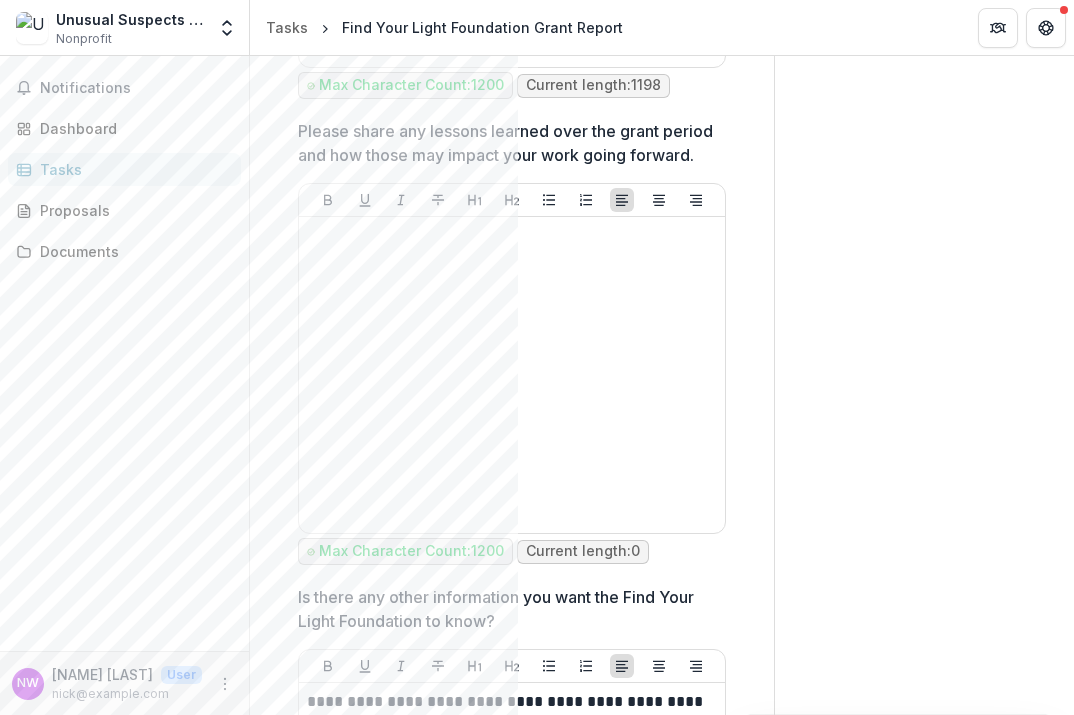 click on "Please share any lessons learned over the grant period and how those may impact your work going forward." at bounding box center (506, 143) 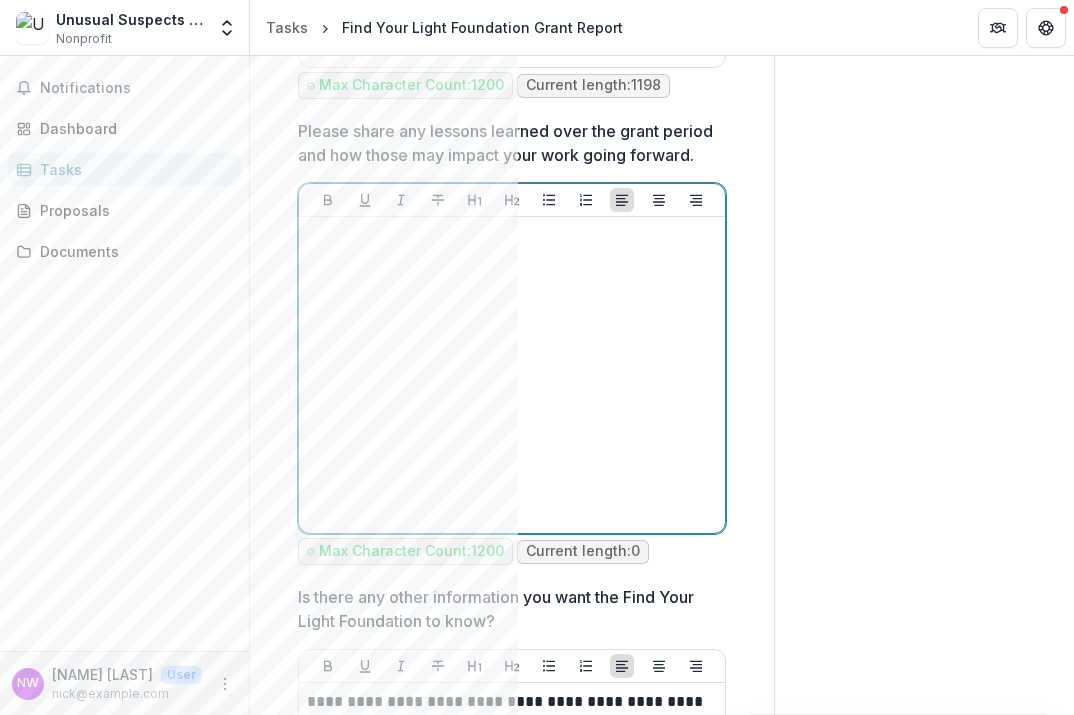 scroll, scrollTop: 4640, scrollLeft: 0, axis: vertical 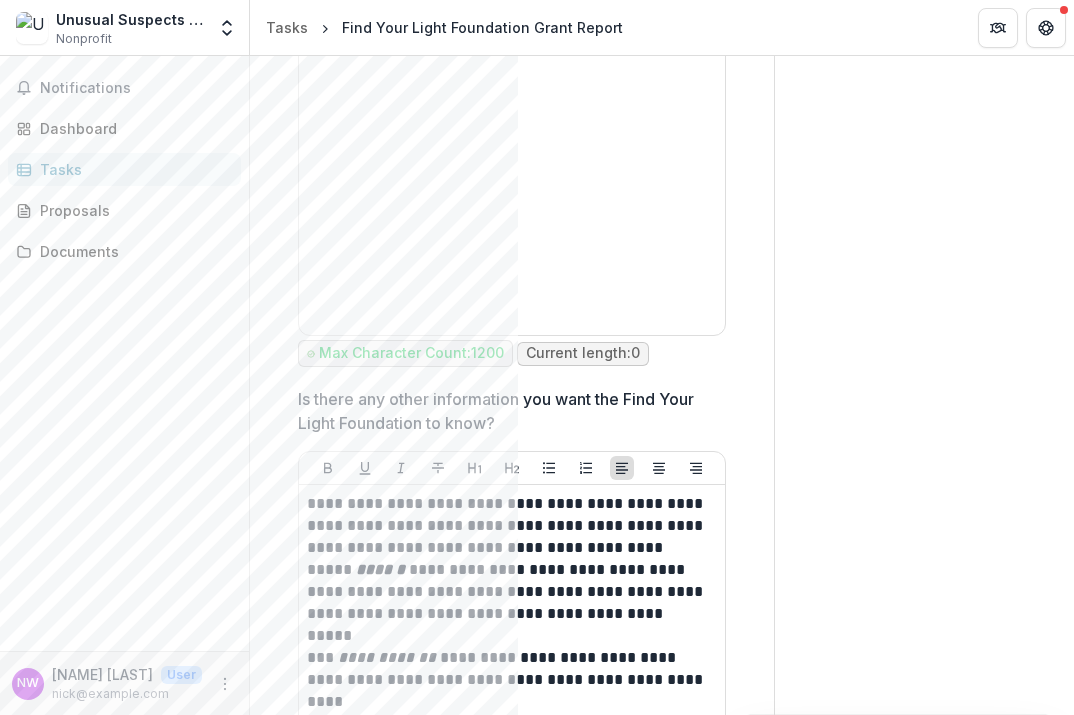 click on "Send comments or questions to   [BRAND]  in the box below.   [BRAND]  will be notified via email of your comment. Comments 0 No comments yet No comments for this proposal NW Nick W Add Comment" at bounding box center [924, -1446] 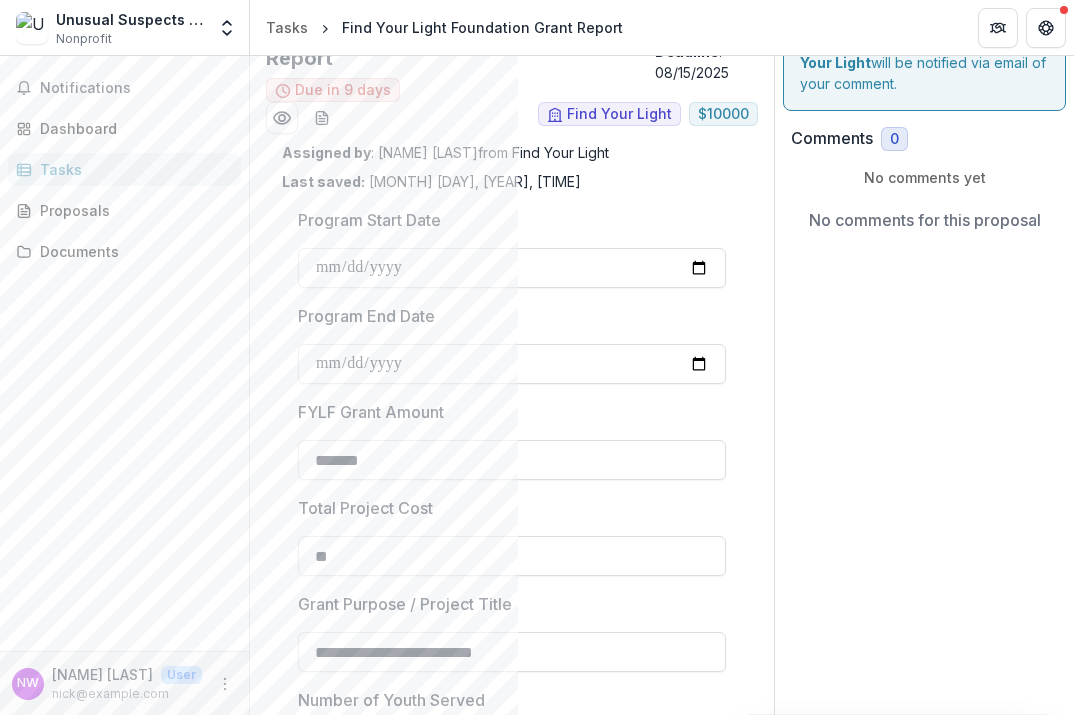 scroll, scrollTop: 74, scrollLeft: 0, axis: vertical 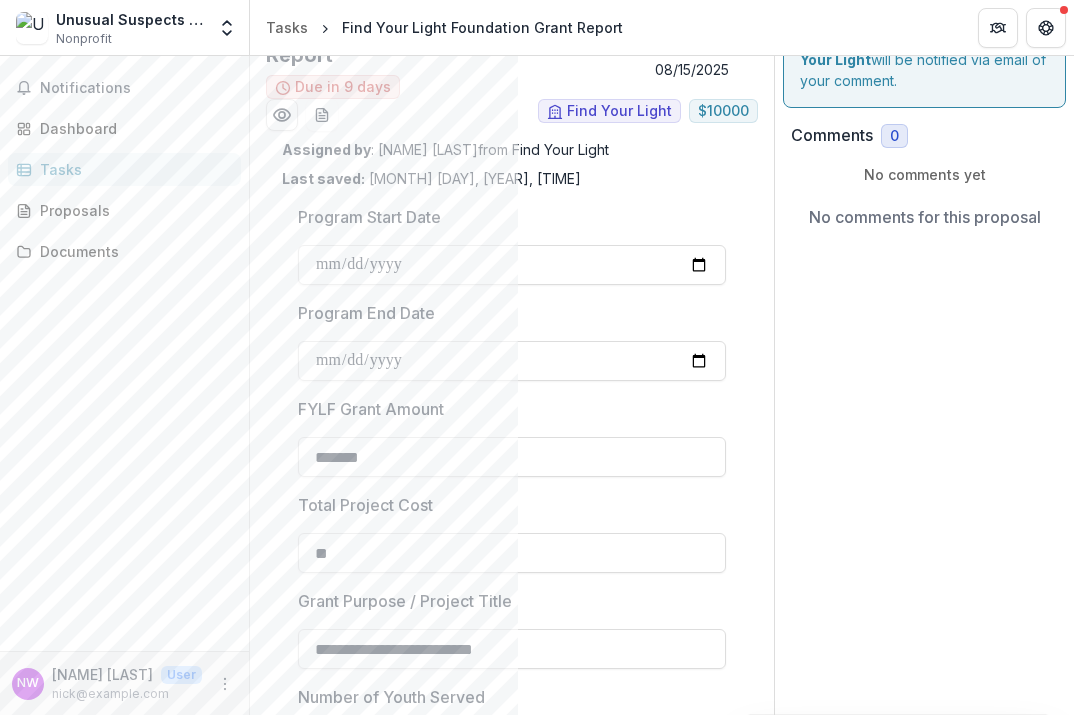 click on "Send comments or questions to   [BRAND]  in the box below.   [BRAND]  will be notified via email of your comment. Comments 0 No comments yet No comments for this proposal NW Nick W Add Comment" at bounding box center (924, 3120) 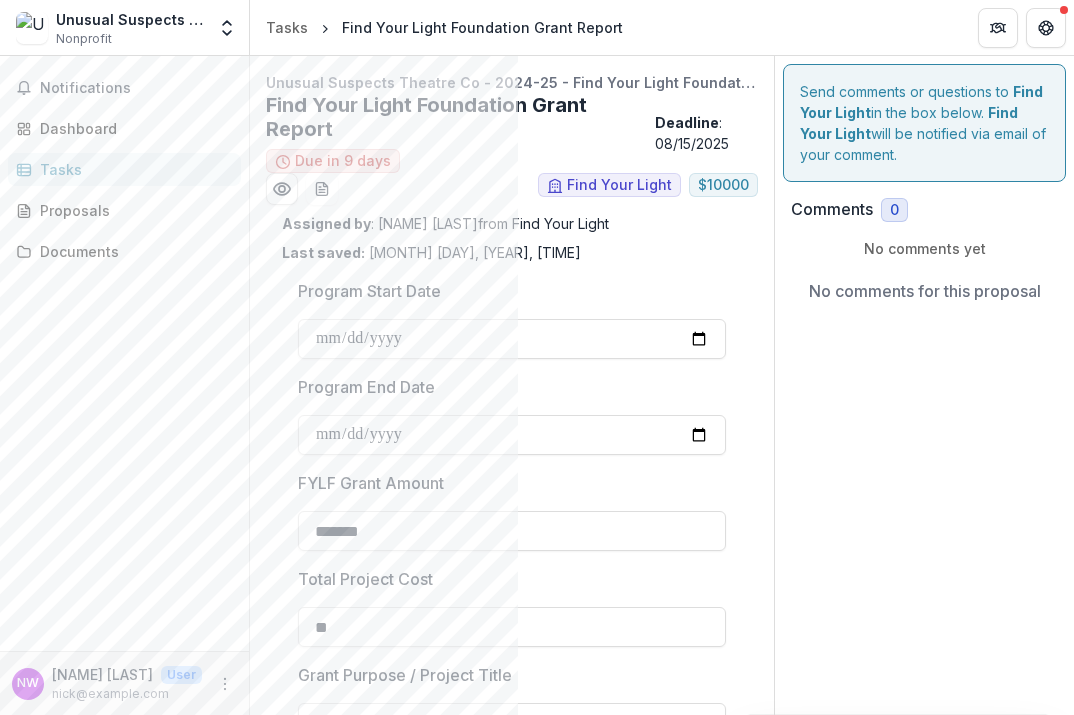 click on "Send comments or questions to   [BRAND]  in the box below.   [BRAND]  will be notified via email of your comment. Comments 0 No comments yet No comments for this proposal NW Nick W Add Comment" at bounding box center [924, 3194] 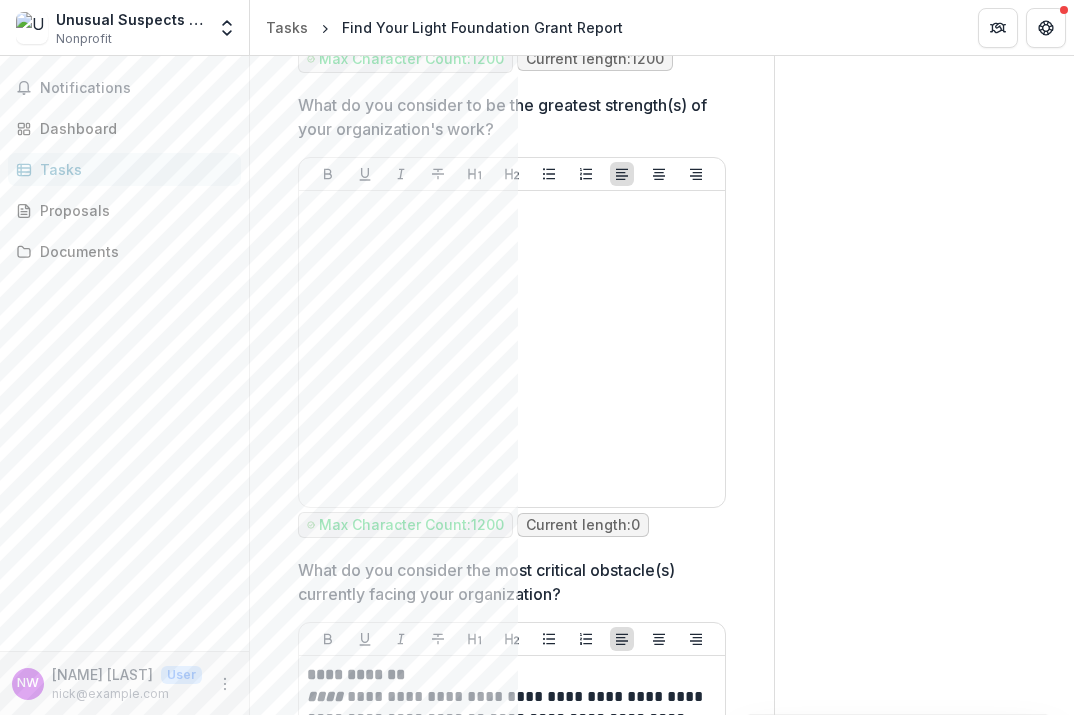 scroll, scrollTop: 3143, scrollLeft: 0, axis: vertical 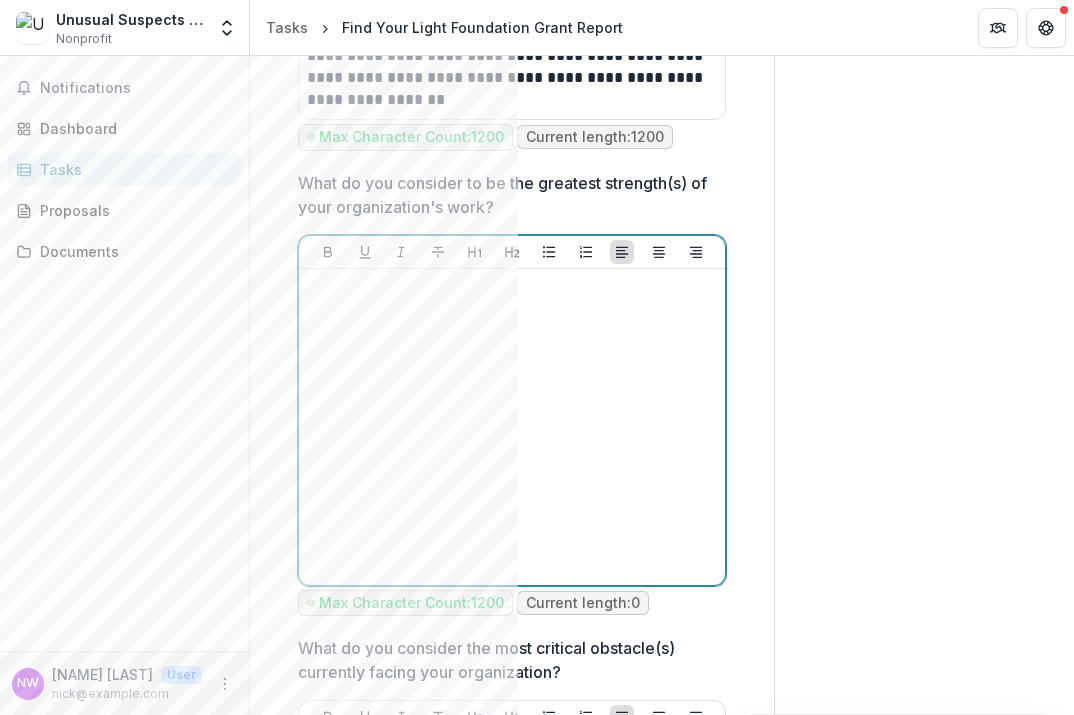 click at bounding box center (512, 427) 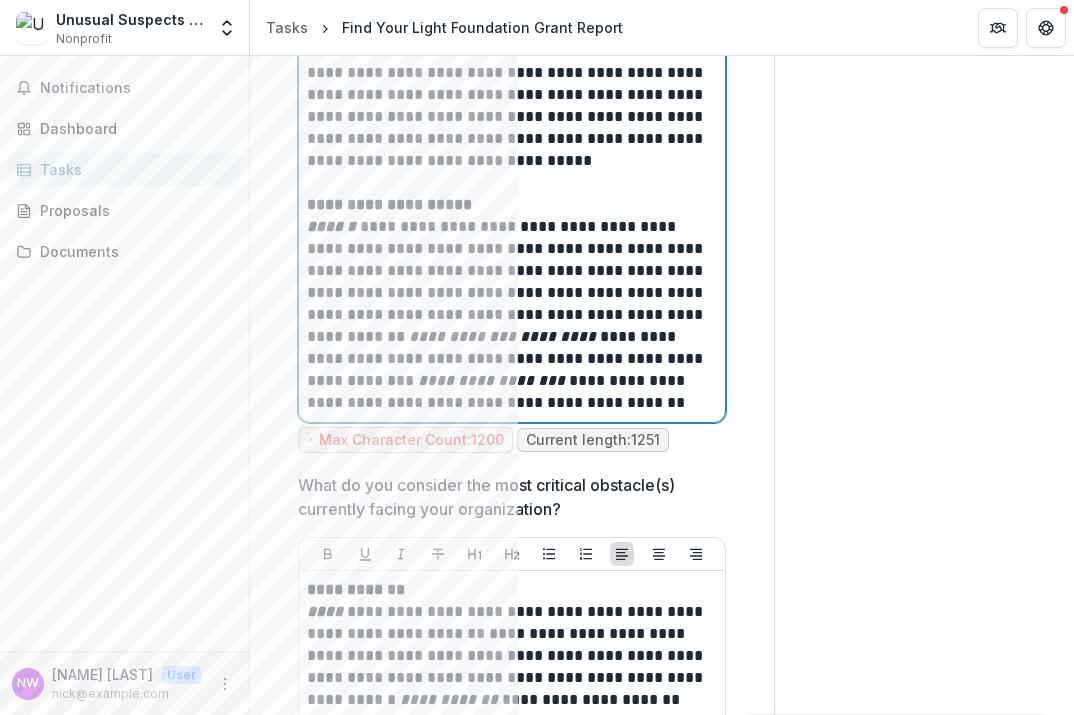 scroll, scrollTop: 3647, scrollLeft: 0, axis: vertical 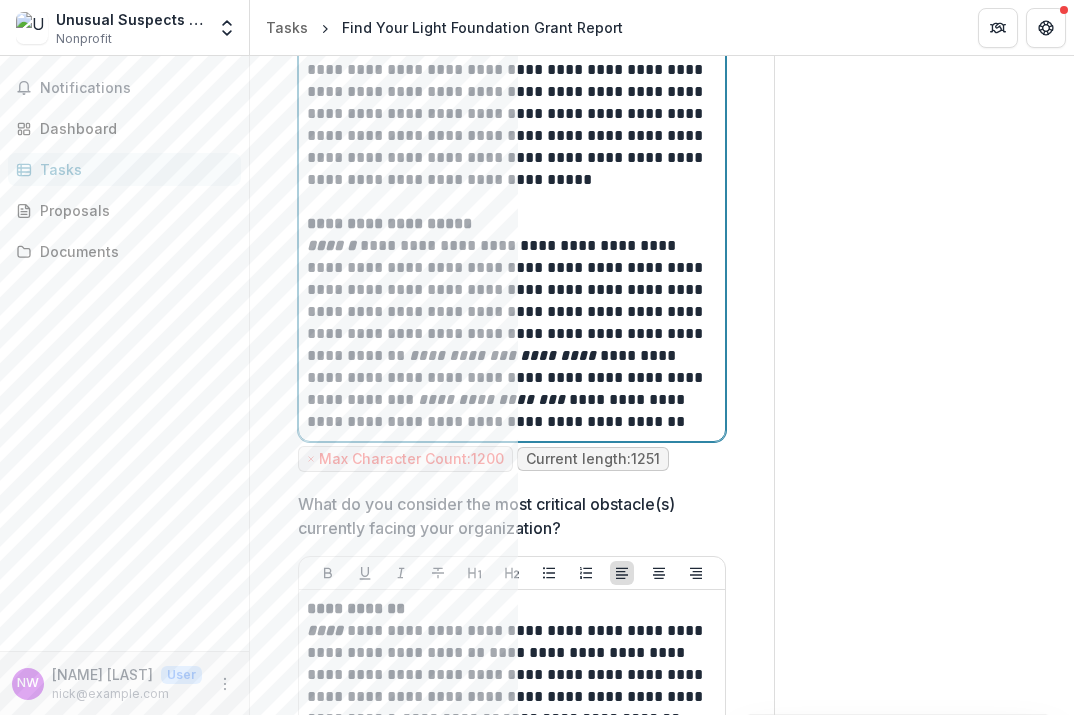 click at bounding box center (509, 202) 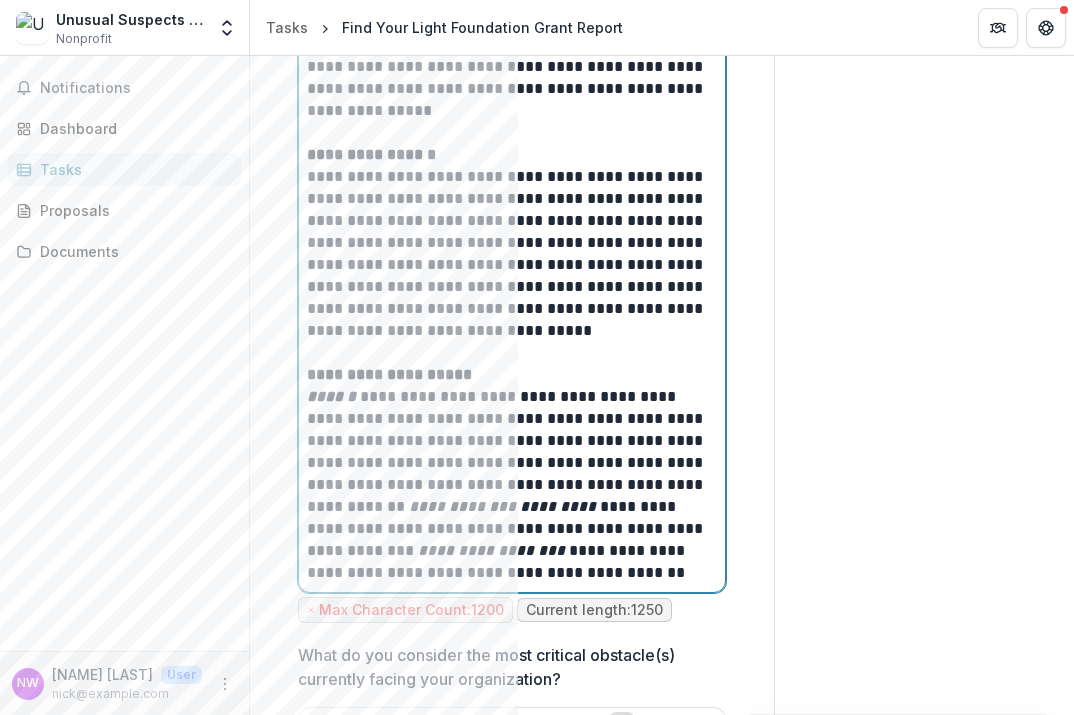 scroll, scrollTop: 3385, scrollLeft: 0, axis: vertical 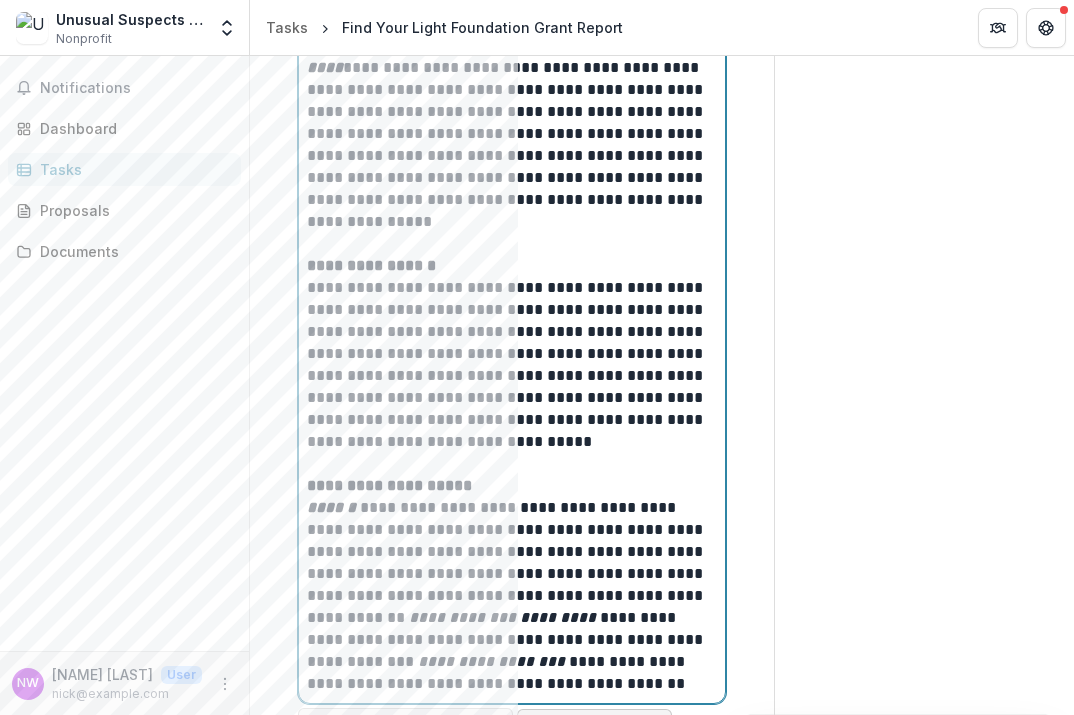 click at bounding box center (509, 244) 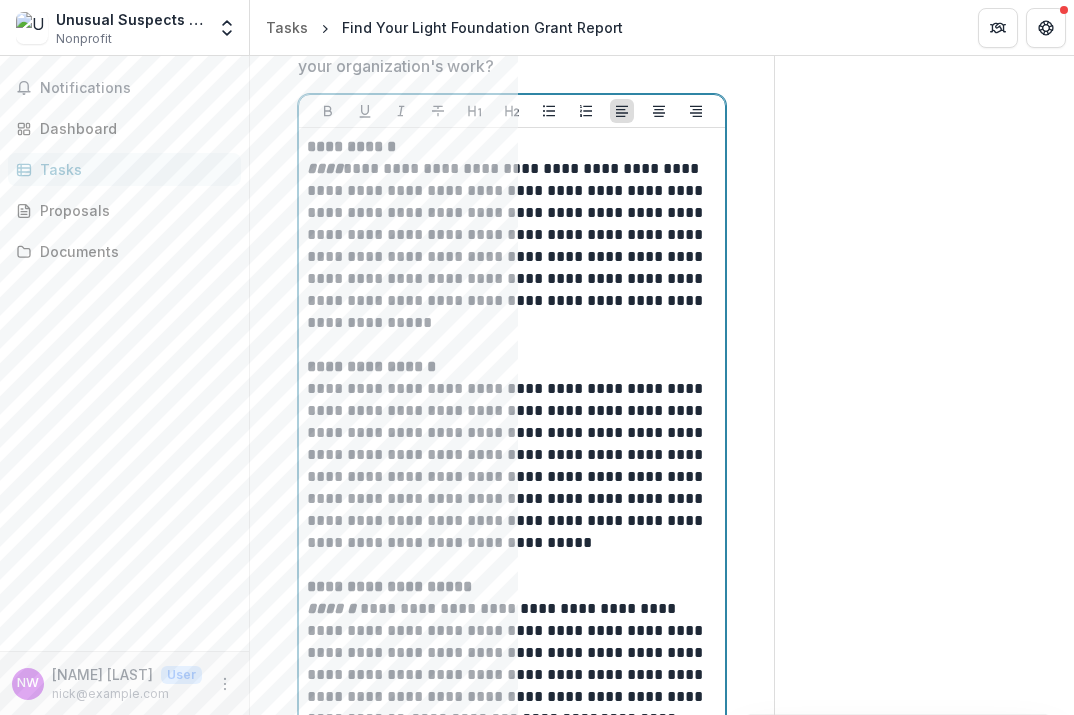 scroll, scrollTop: 3285, scrollLeft: 0, axis: vertical 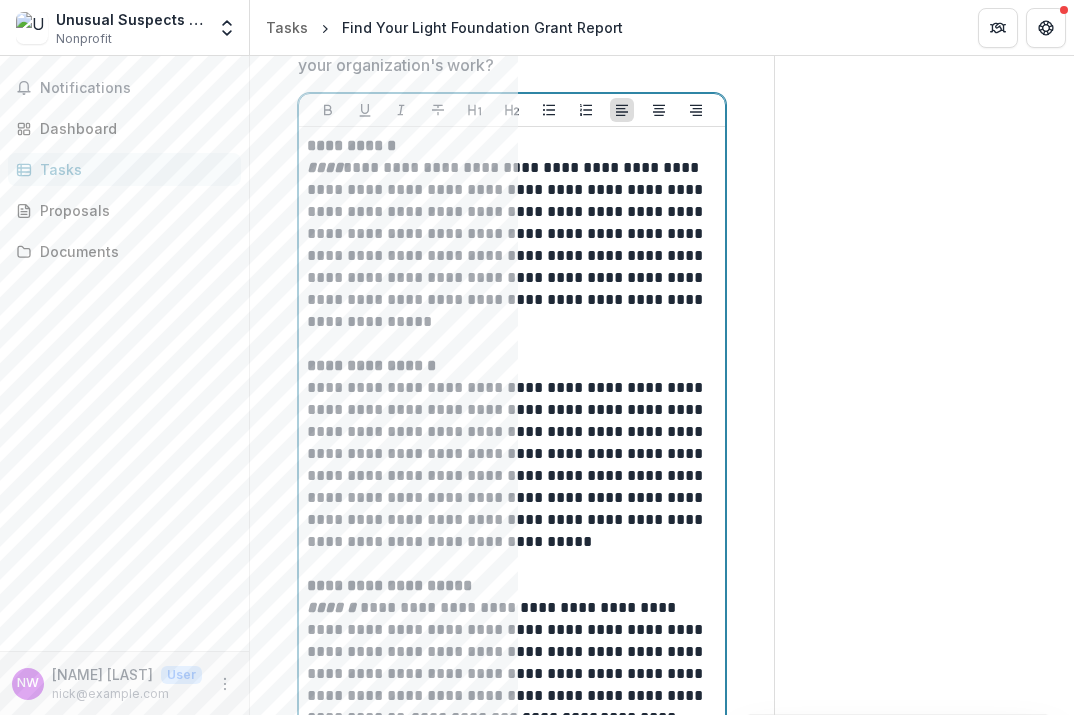 click on "**********" at bounding box center (351, 145) 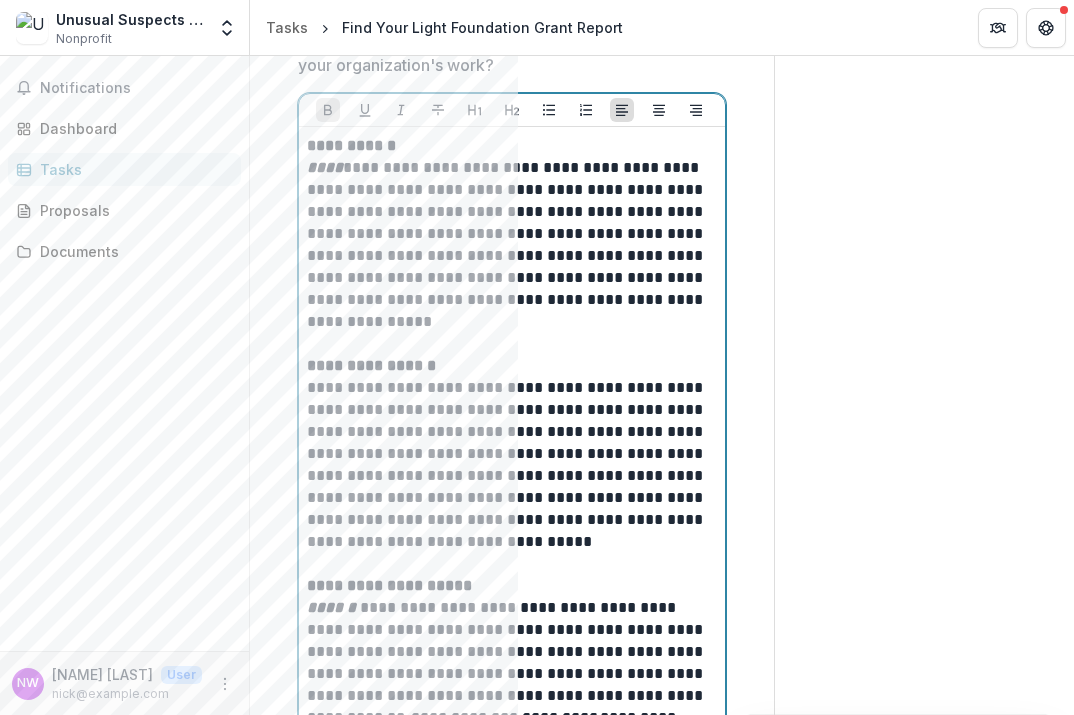 click on "**********" at bounding box center [509, 245] 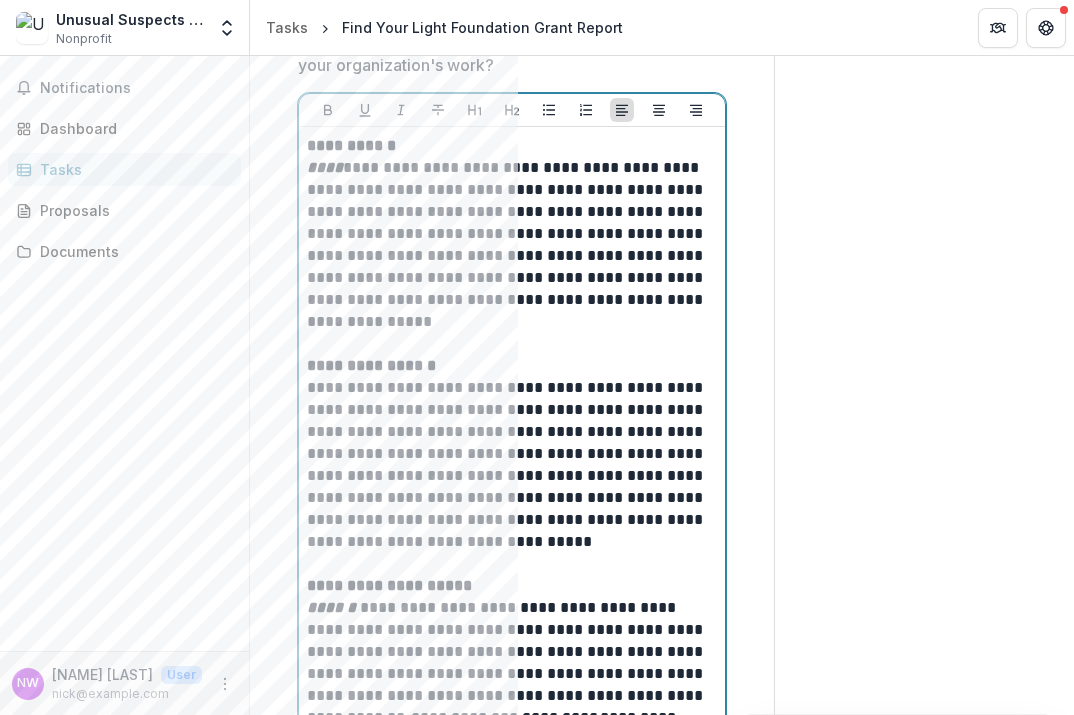 click on "**********" at bounding box center [509, 245] 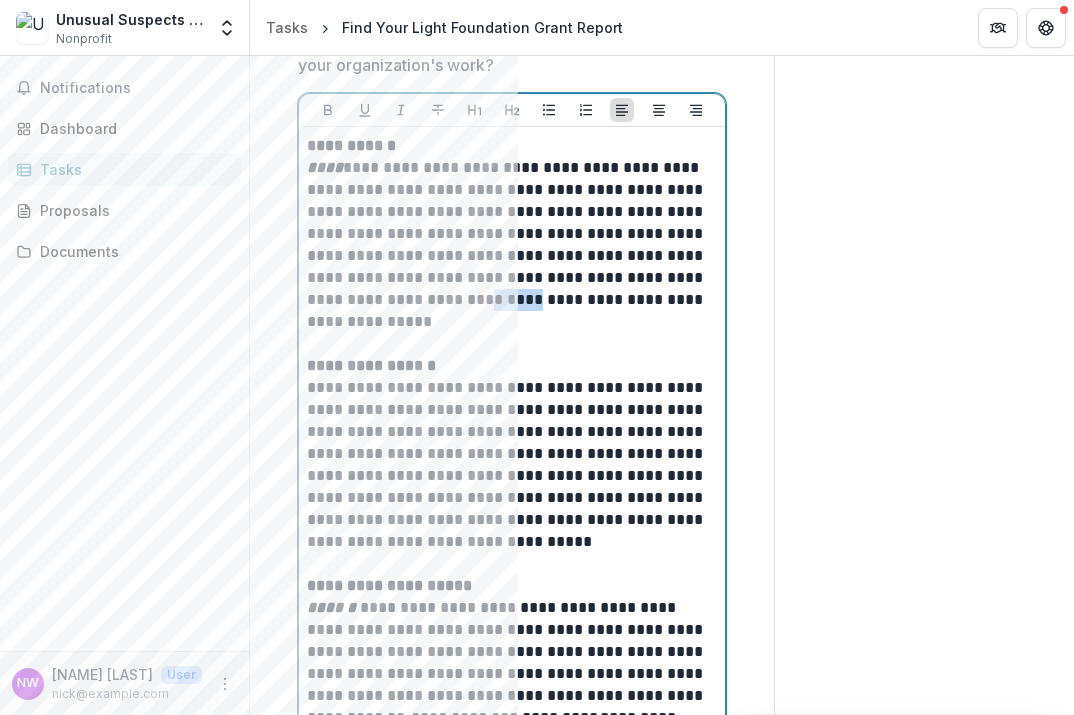 click on "**********" at bounding box center (509, 245) 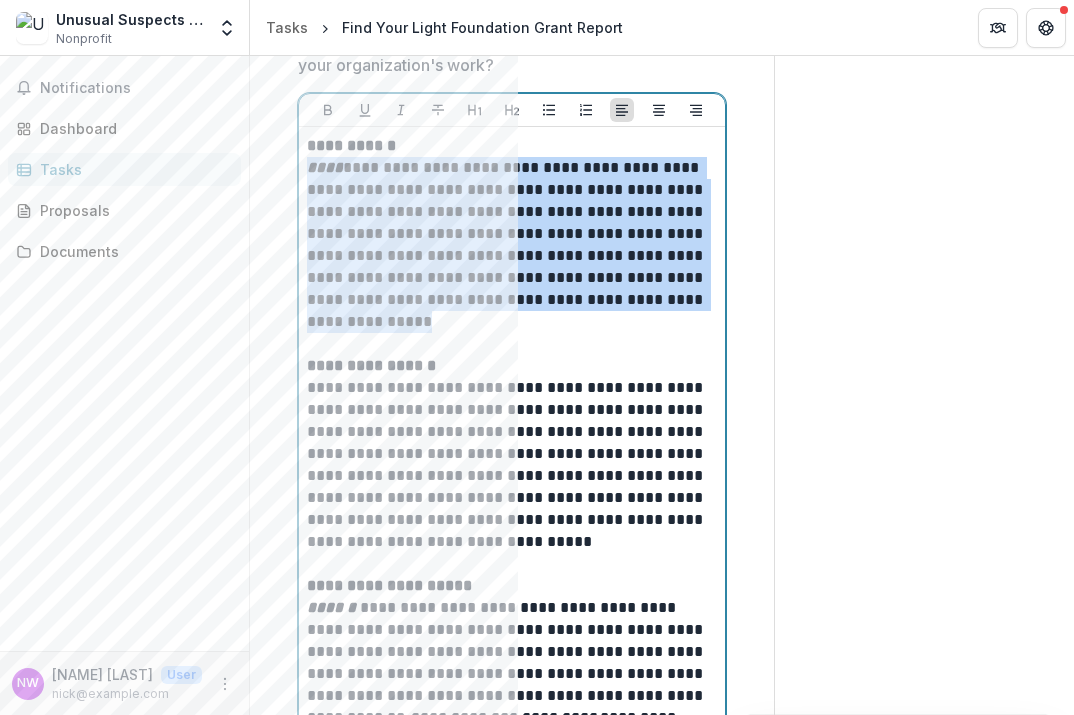 click on "**********" at bounding box center [512, 366] 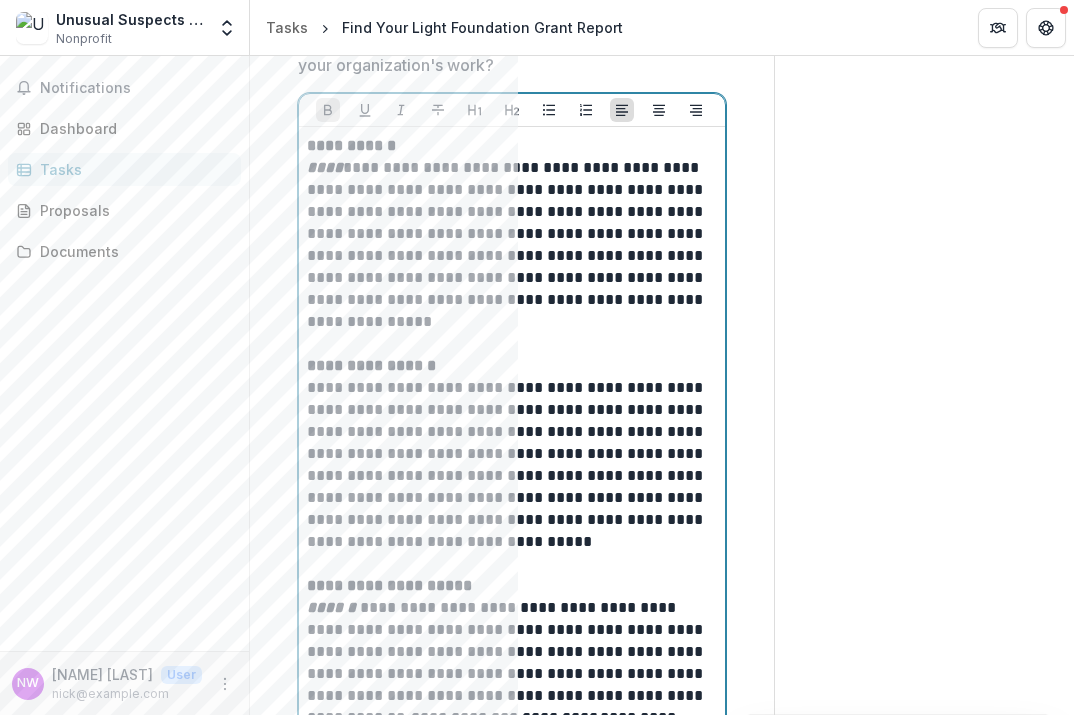 click on "**********" at bounding box center (512, 366) 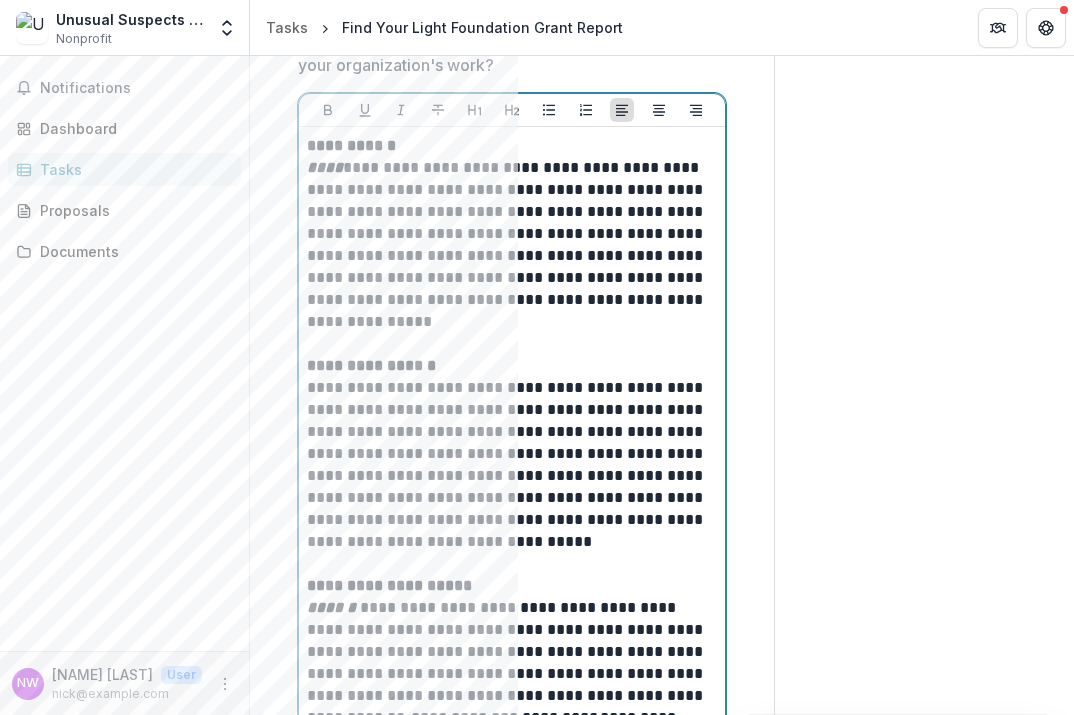 click on "**********" at bounding box center (509, 465) 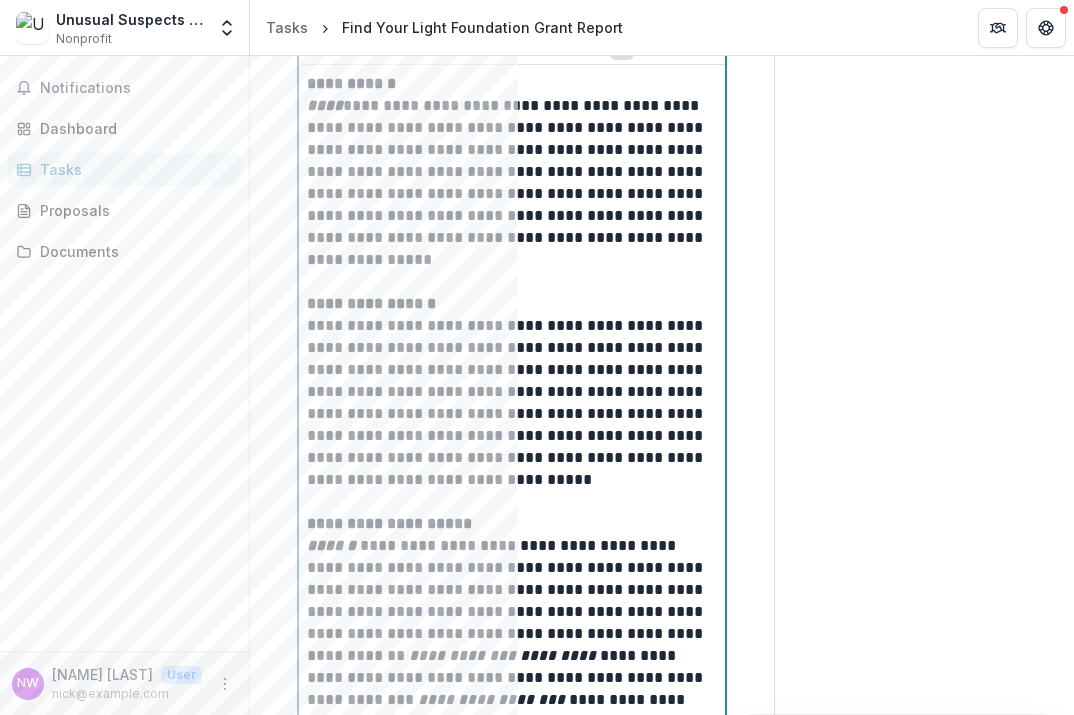 scroll, scrollTop: 3348, scrollLeft: 0, axis: vertical 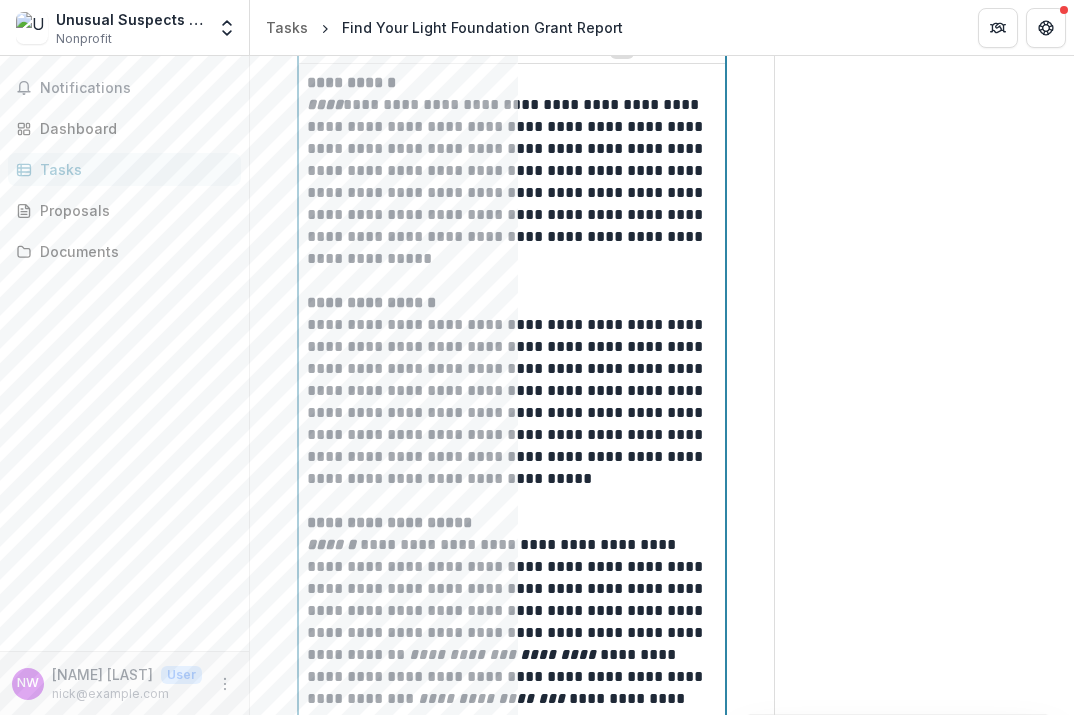 click on "**********" at bounding box center [509, 402] 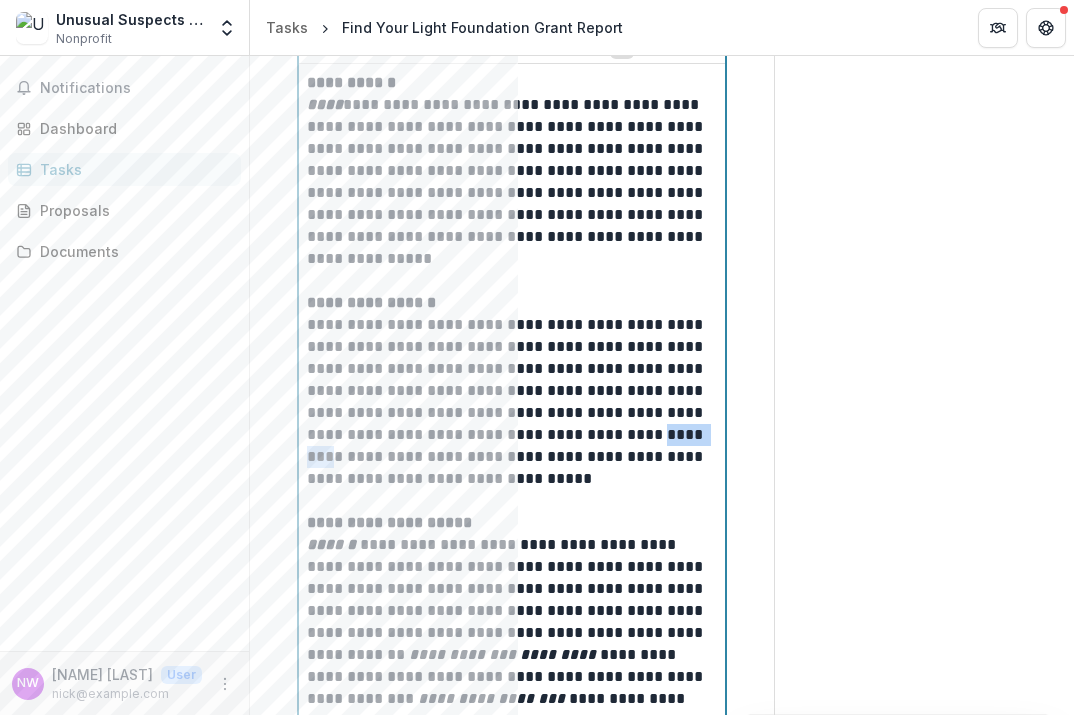 click on "**********" at bounding box center (509, 402) 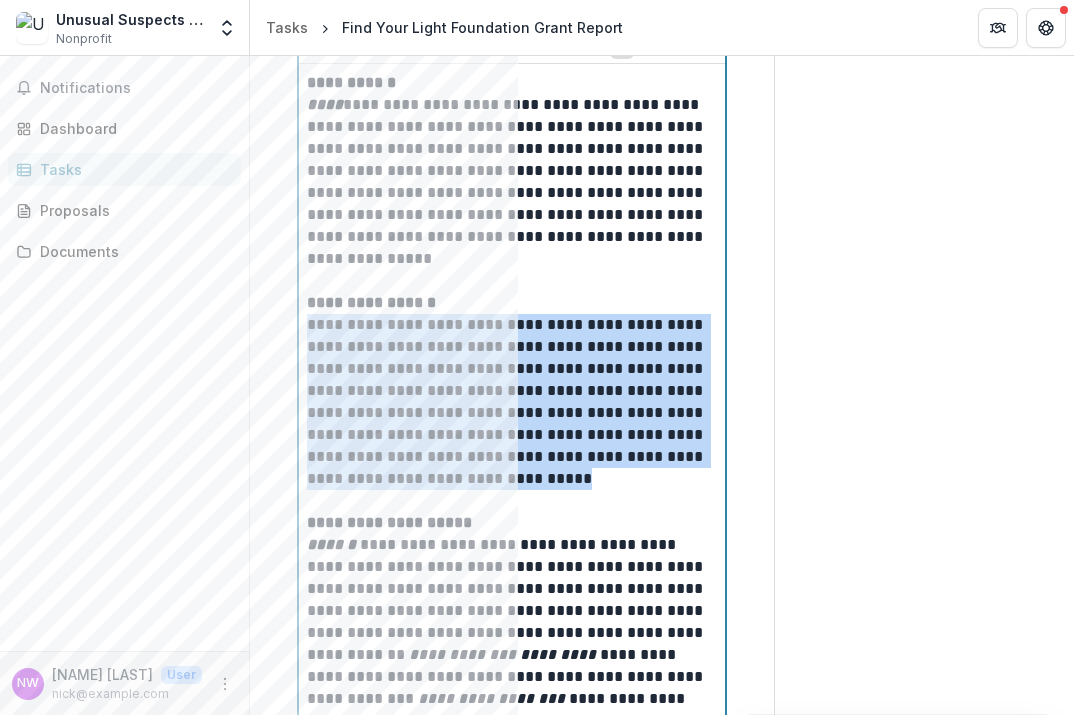click on "**********" at bounding box center [509, 402] 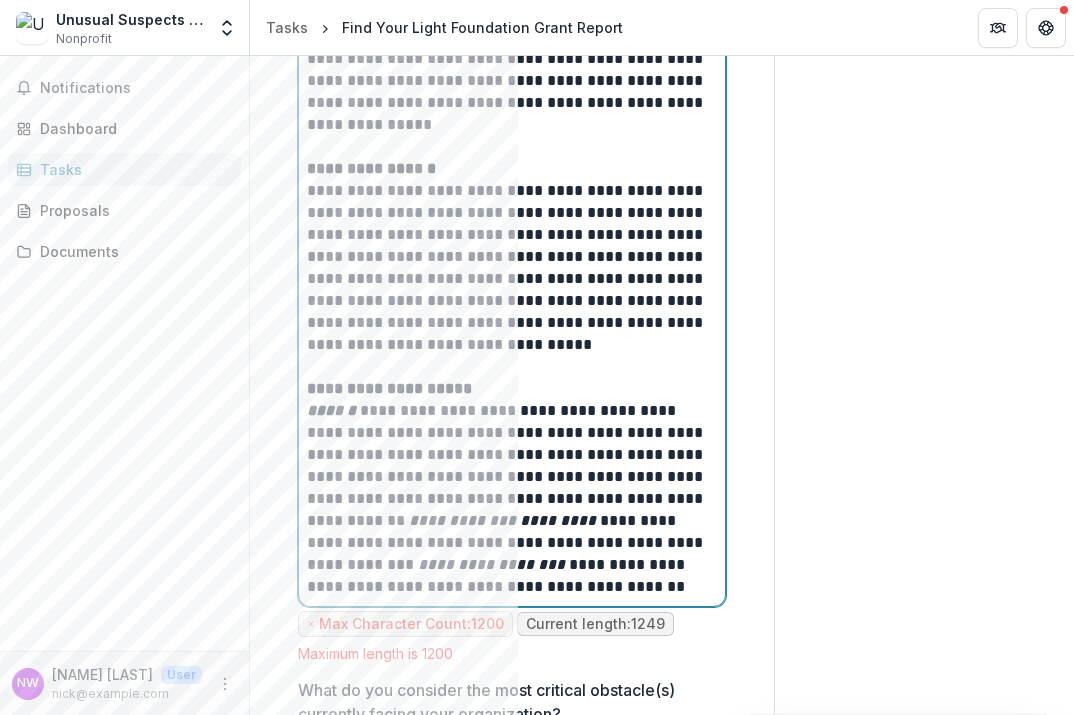 scroll, scrollTop: 3483, scrollLeft: 0, axis: vertical 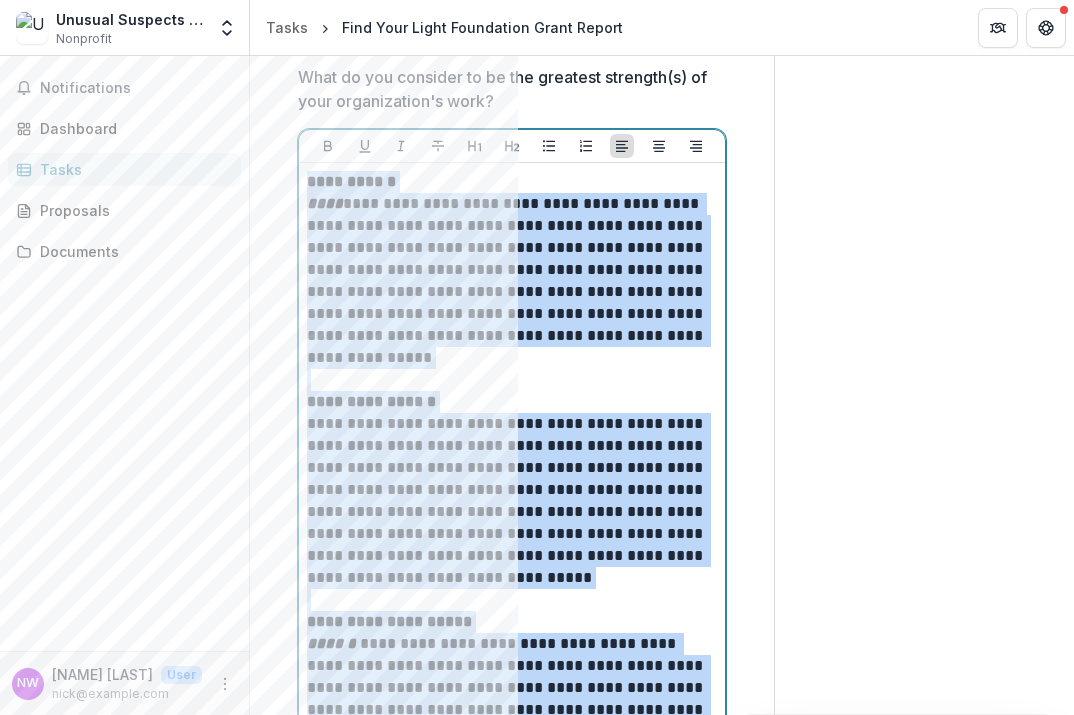 drag, startPoint x: 683, startPoint y: 588, endPoint x: 264, endPoint y: 132, distance: 619.27136 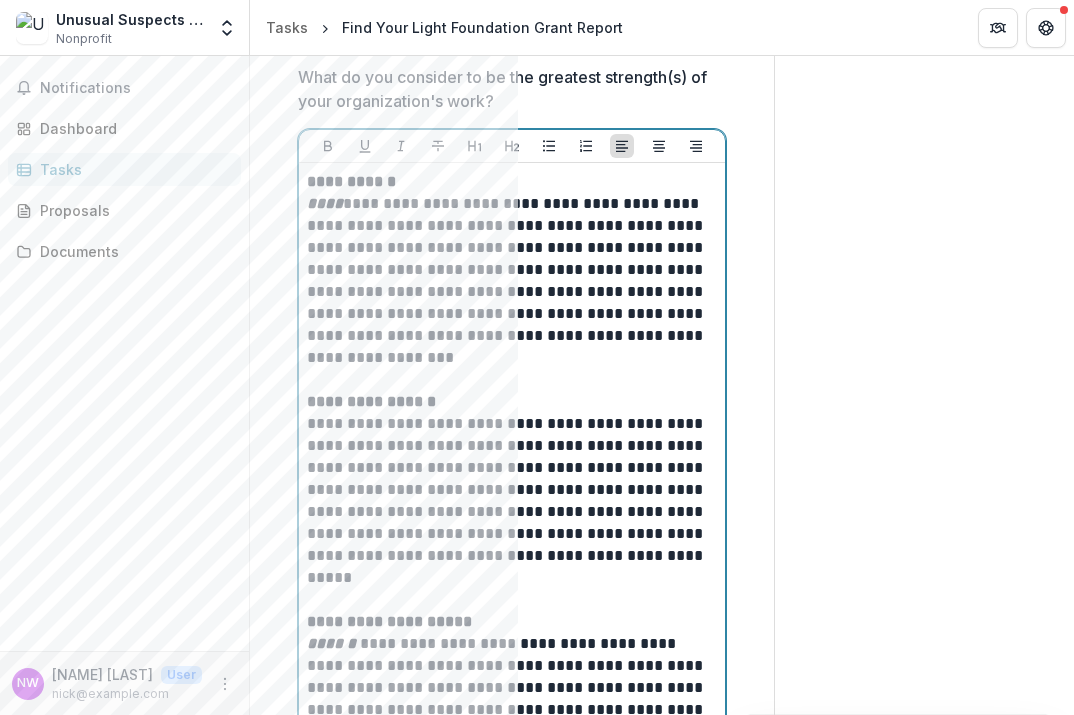 scroll, scrollTop: 3346, scrollLeft: 0, axis: vertical 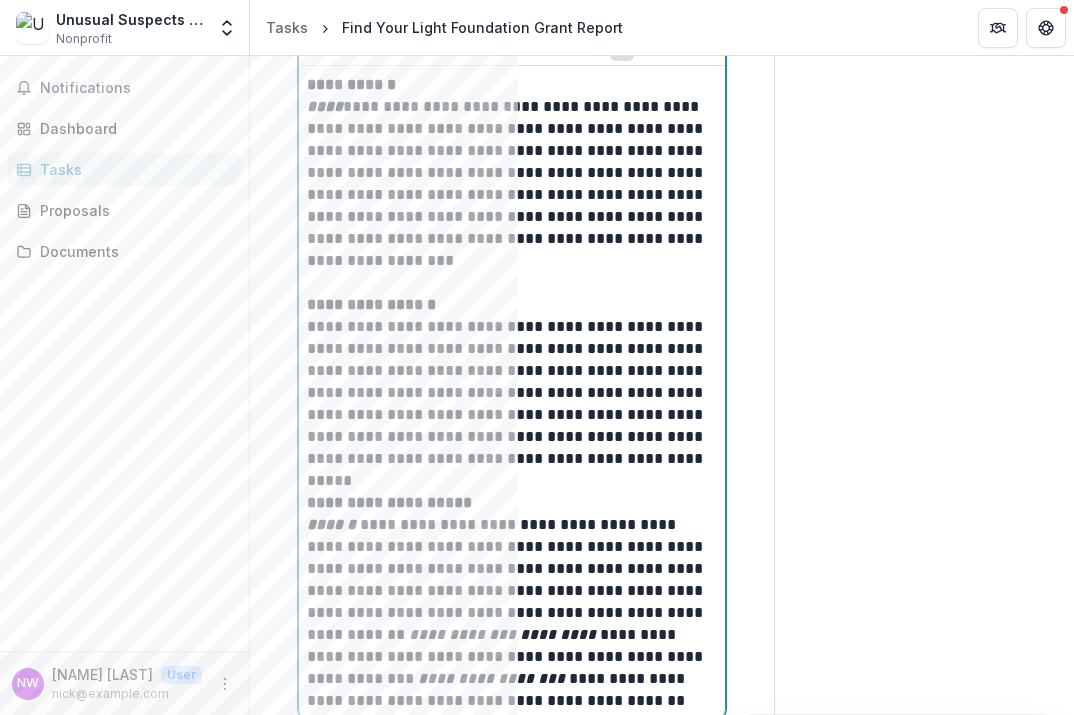 click at bounding box center [509, 283] 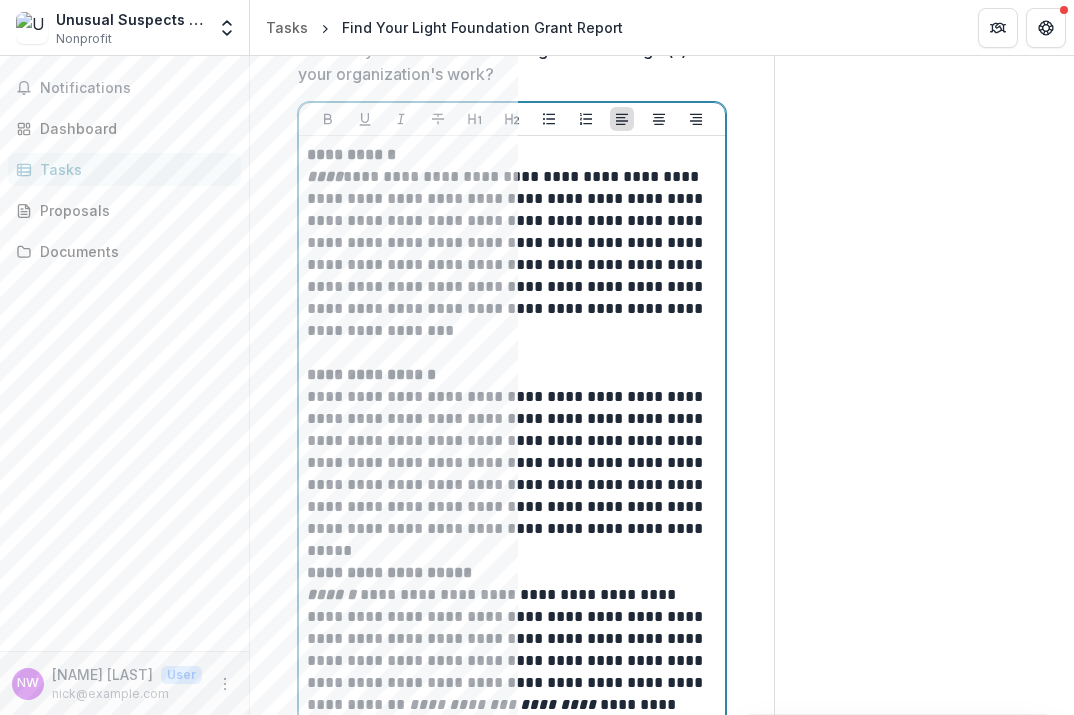 scroll, scrollTop: 3247, scrollLeft: 0, axis: vertical 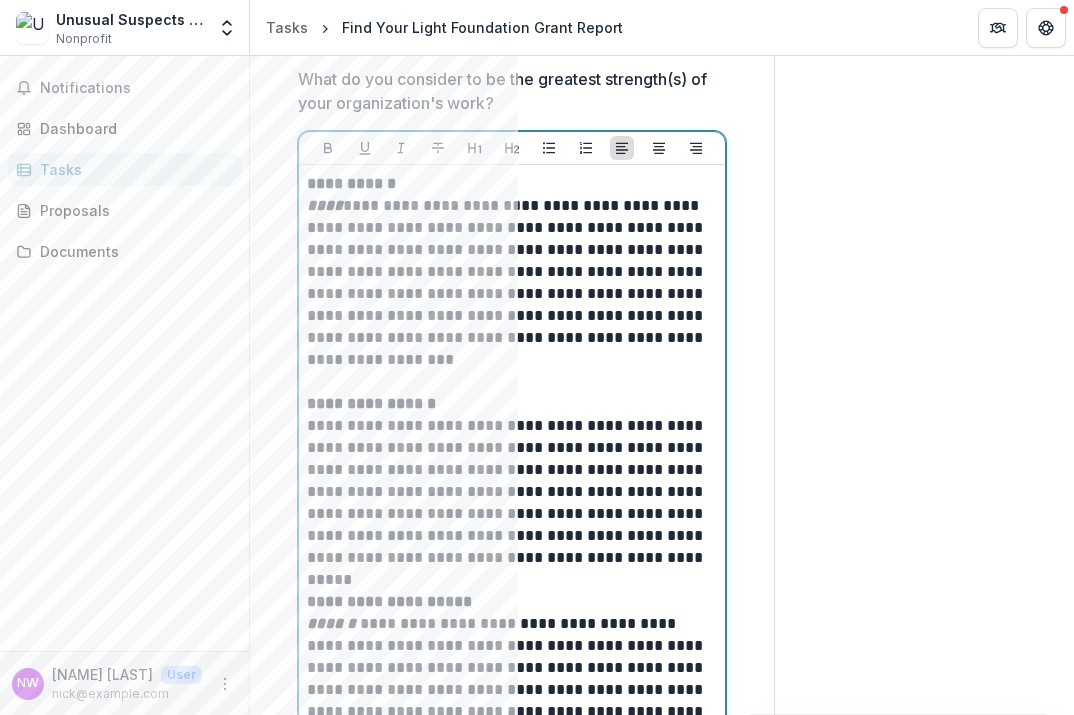 click at bounding box center (509, 580) 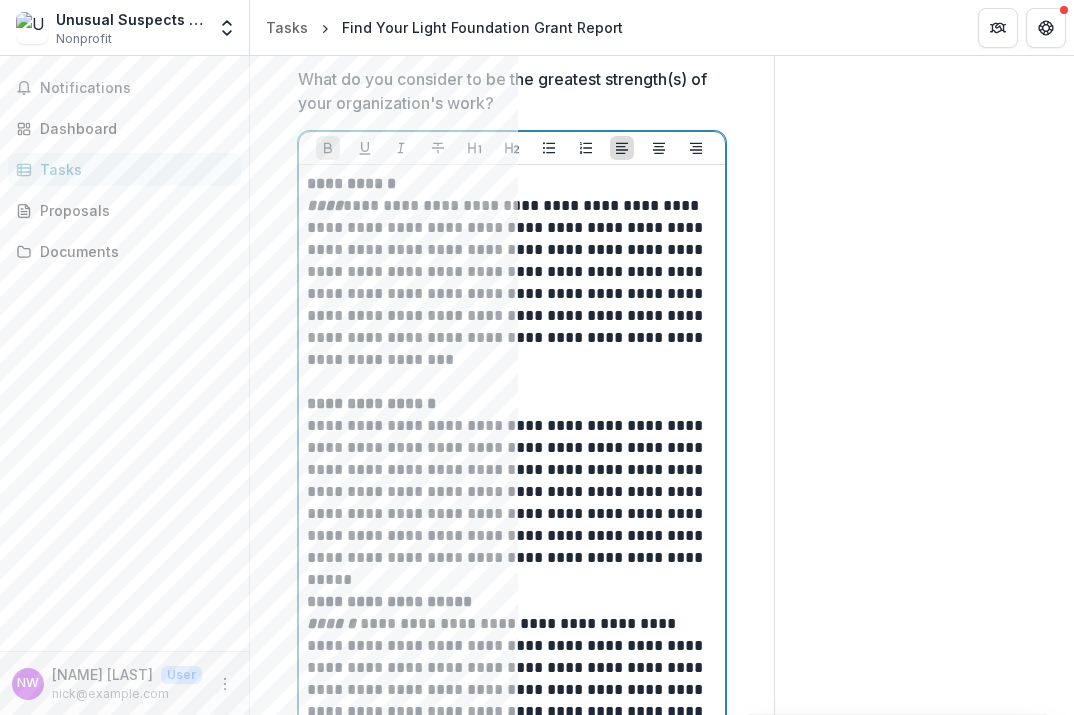 click on "**********" at bounding box center [512, 404] 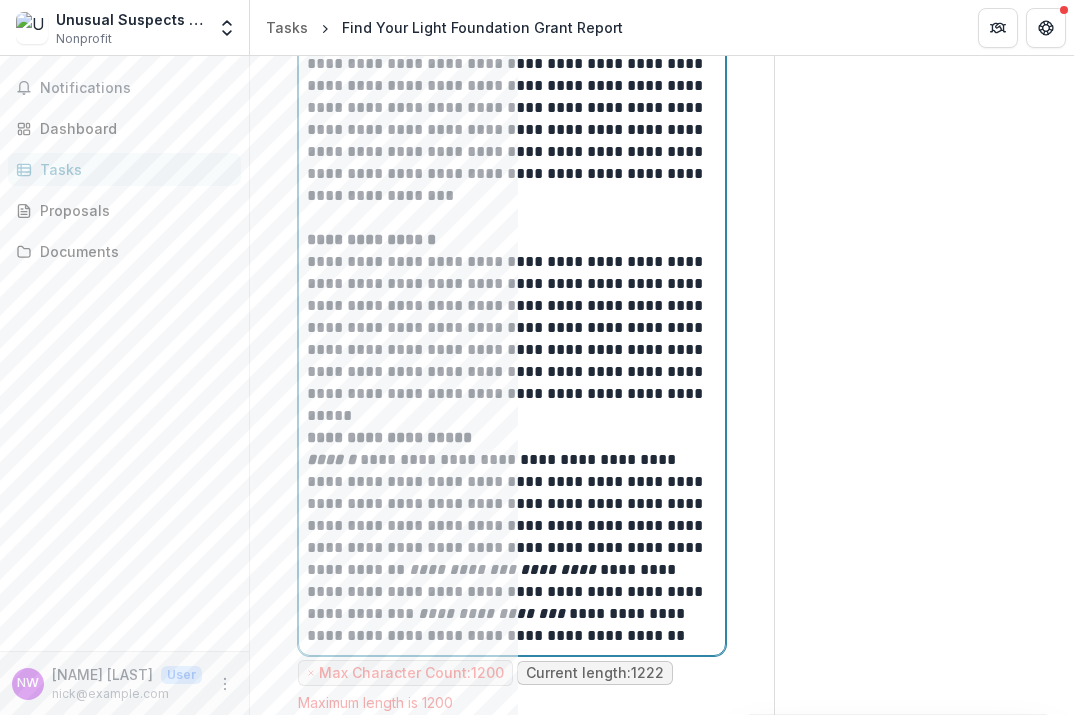scroll, scrollTop: 3443, scrollLeft: 0, axis: vertical 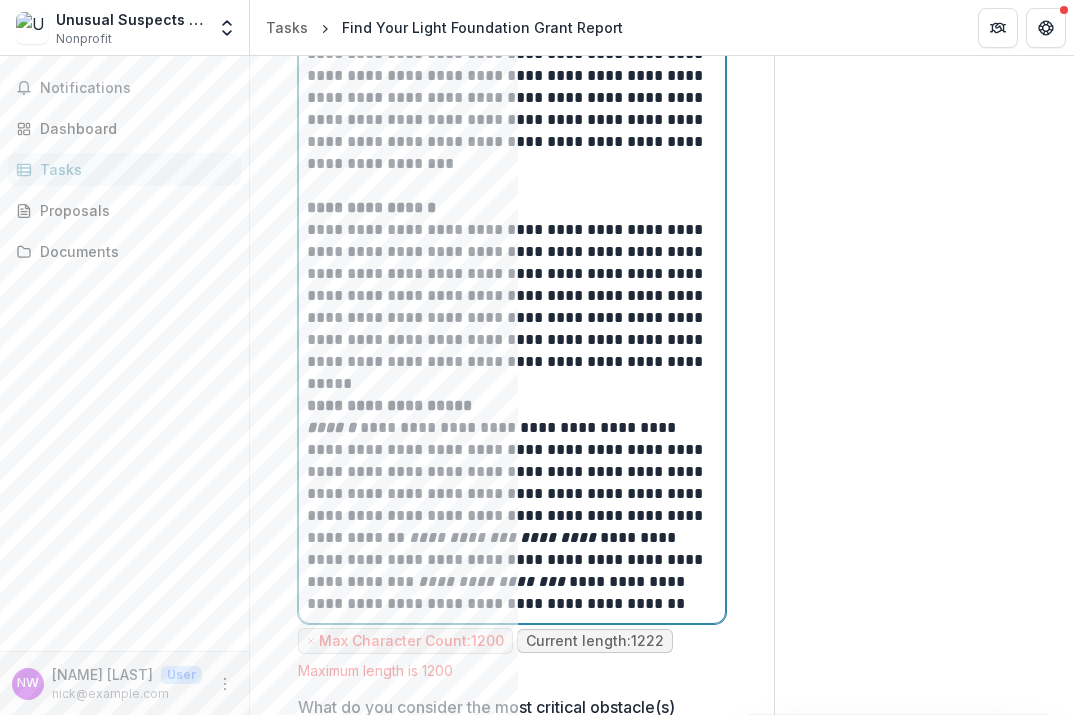 click on "**********" at bounding box center [509, 516] 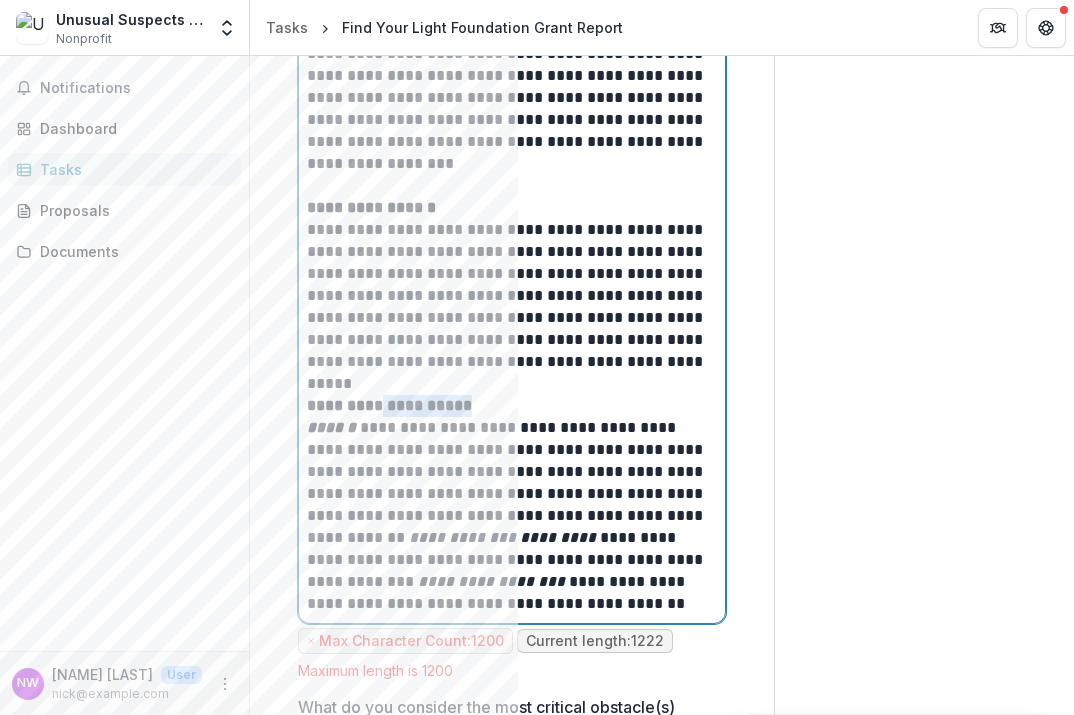 click on "**********" at bounding box center (389, 405) 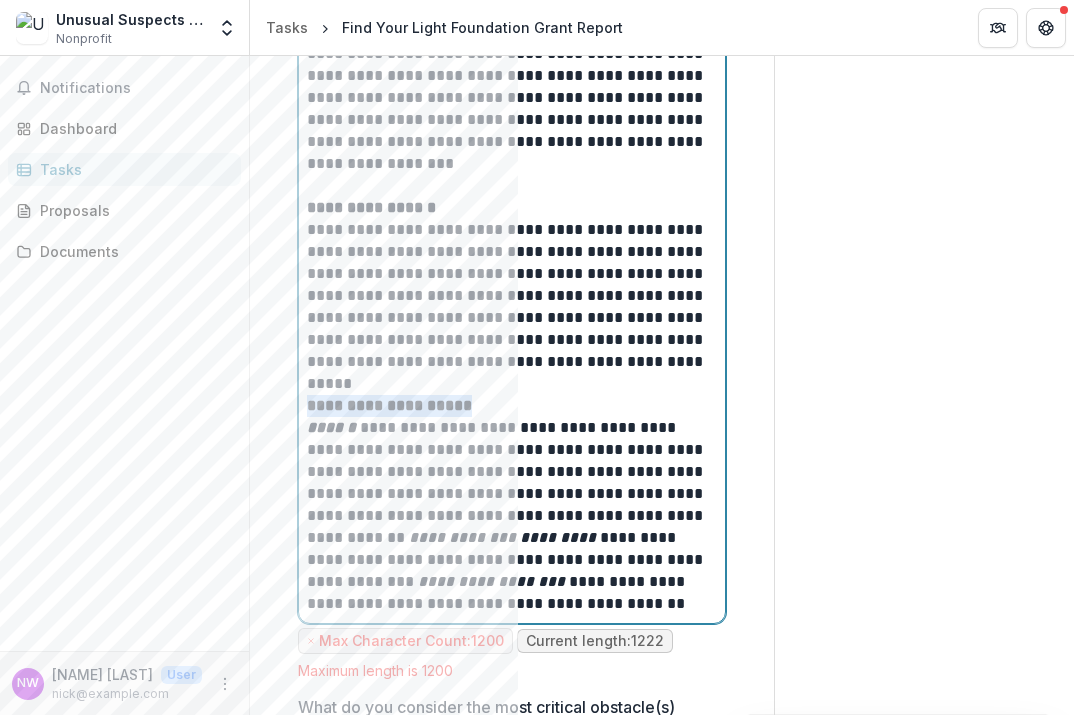 click on "**********" at bounding box center (509, 516) 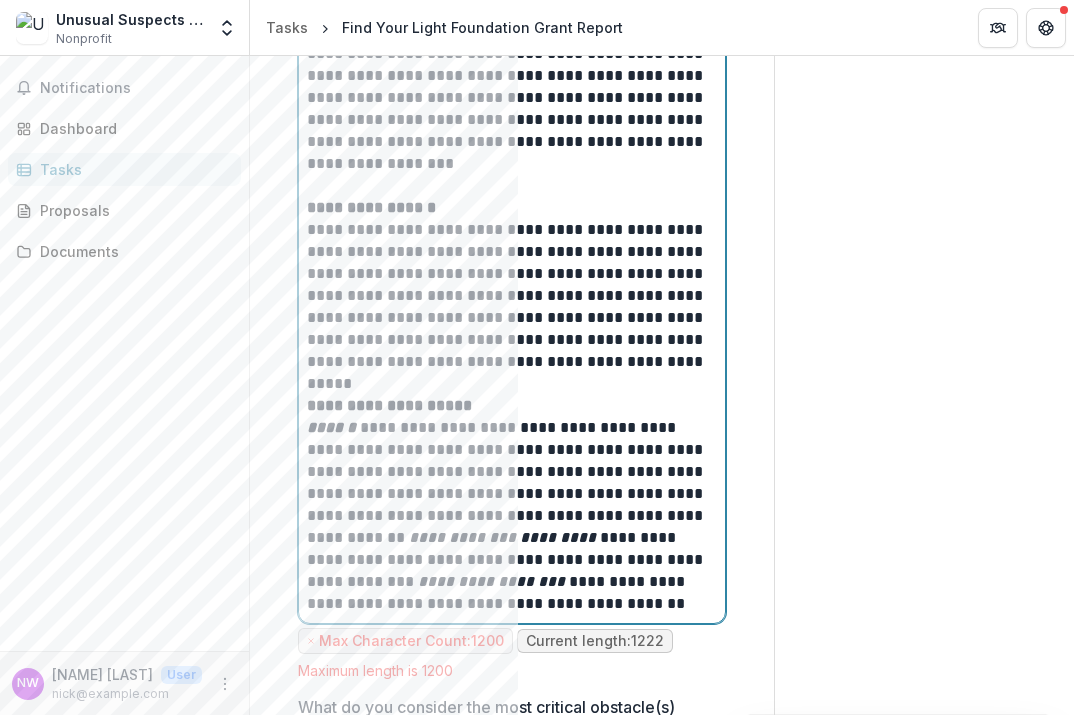 click on "**********" at bounding box center (509, 516) 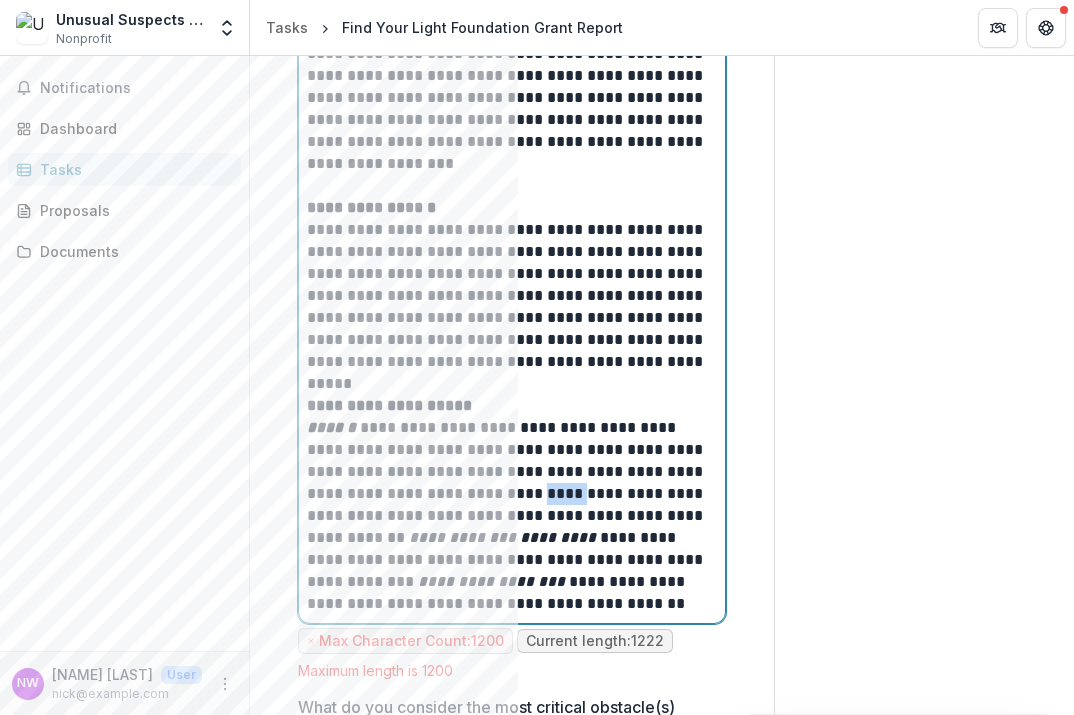click on "**********" at bounding box center (509, 516) 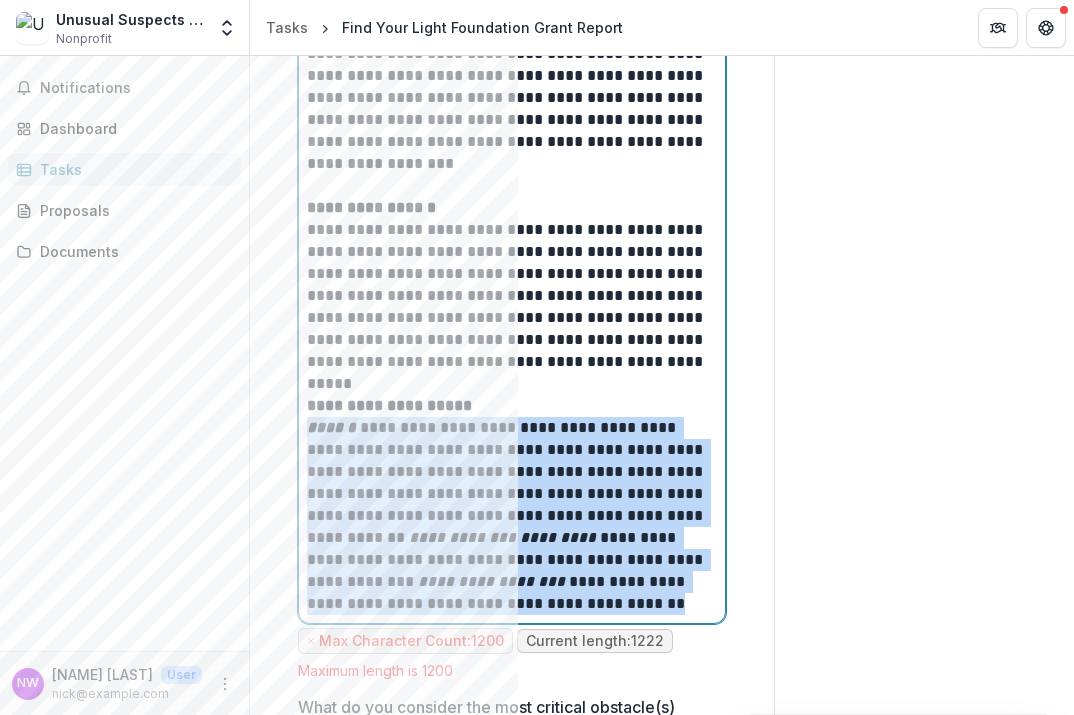 click on "*********" at bounding box center (558, 537) 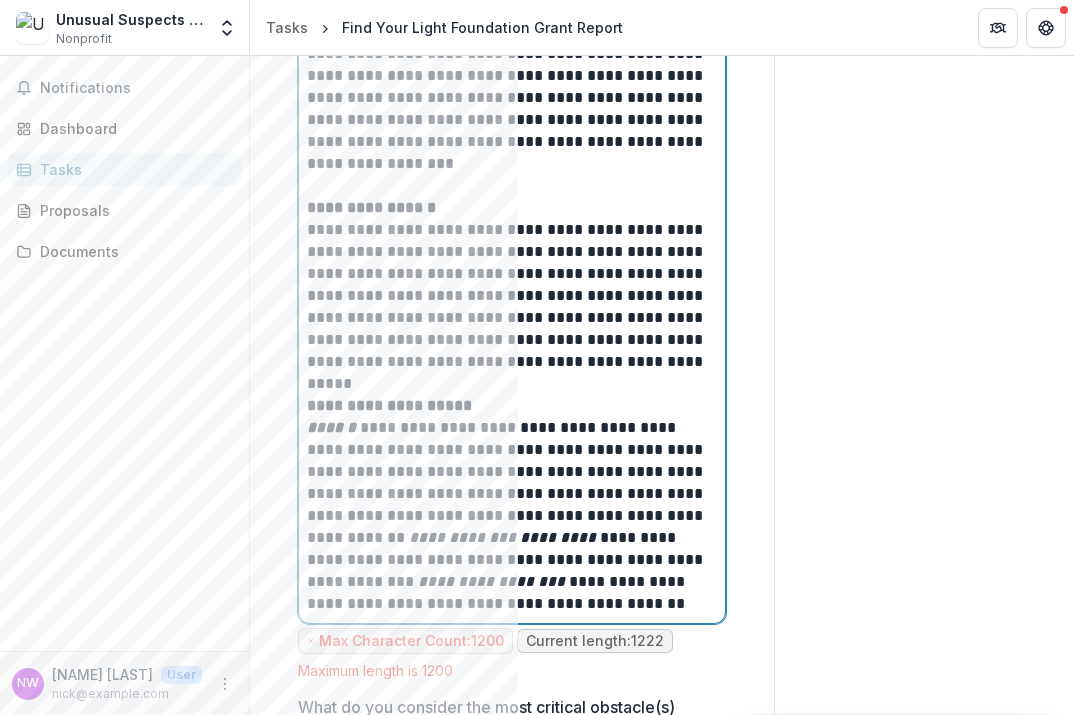click on "**********" at bounding box center [509, 516] 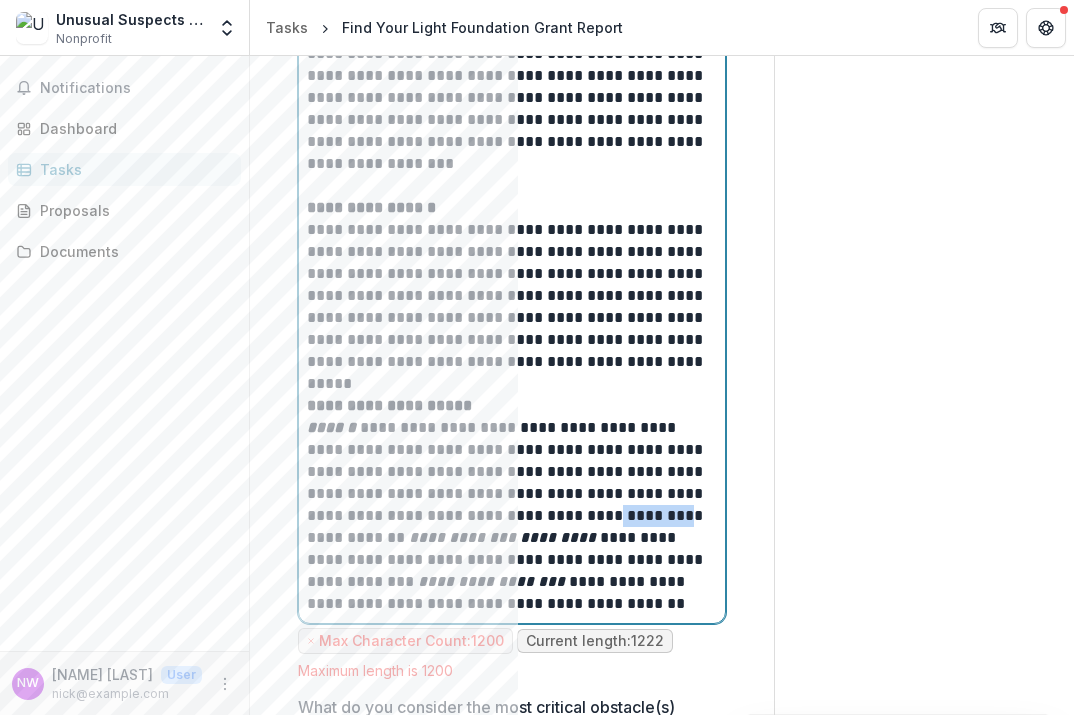 click on "**********" at bounding box center [509, 516] 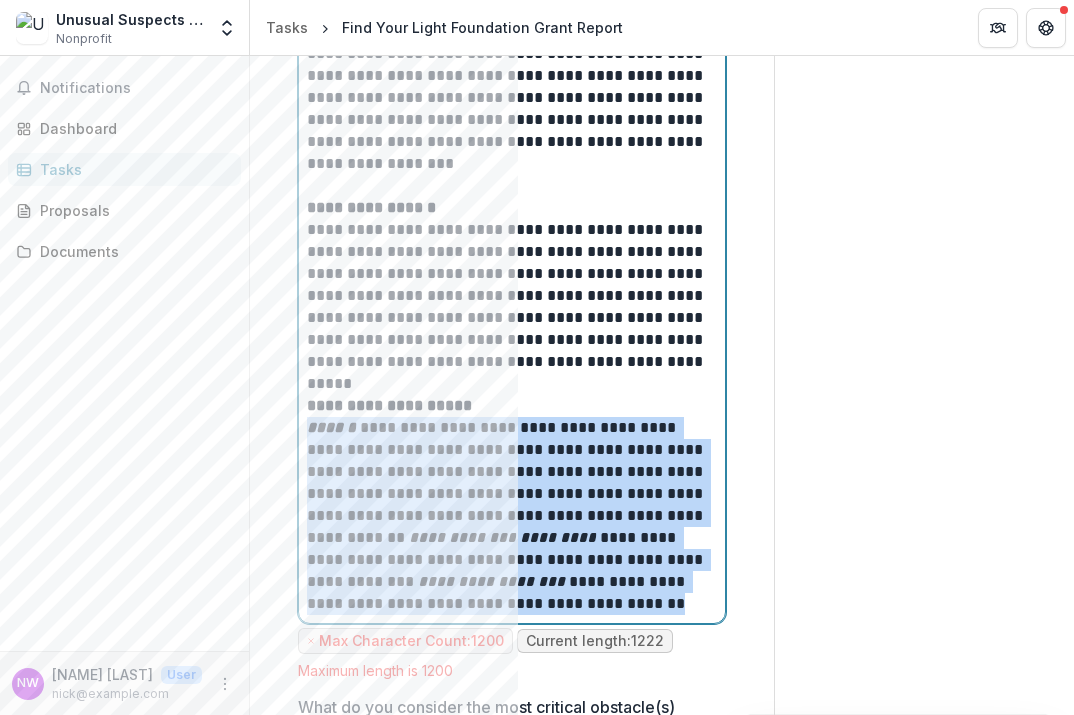 click on "**********" at bounding box center (509, 516) 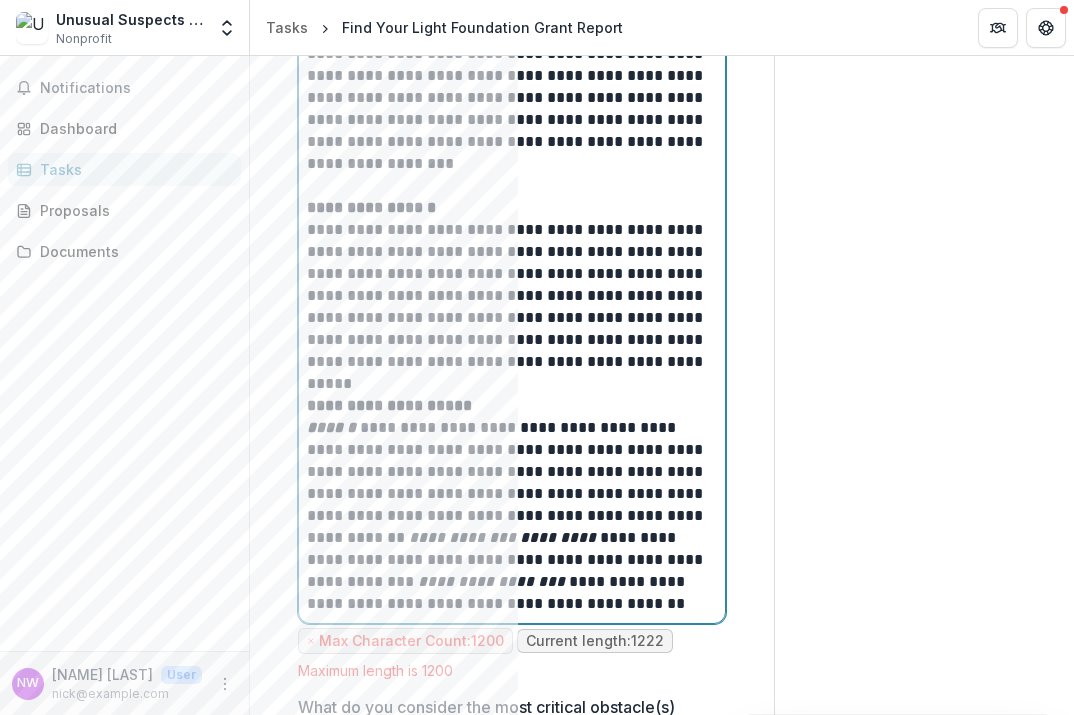 click on "**********" at bounding box center [509, 516] 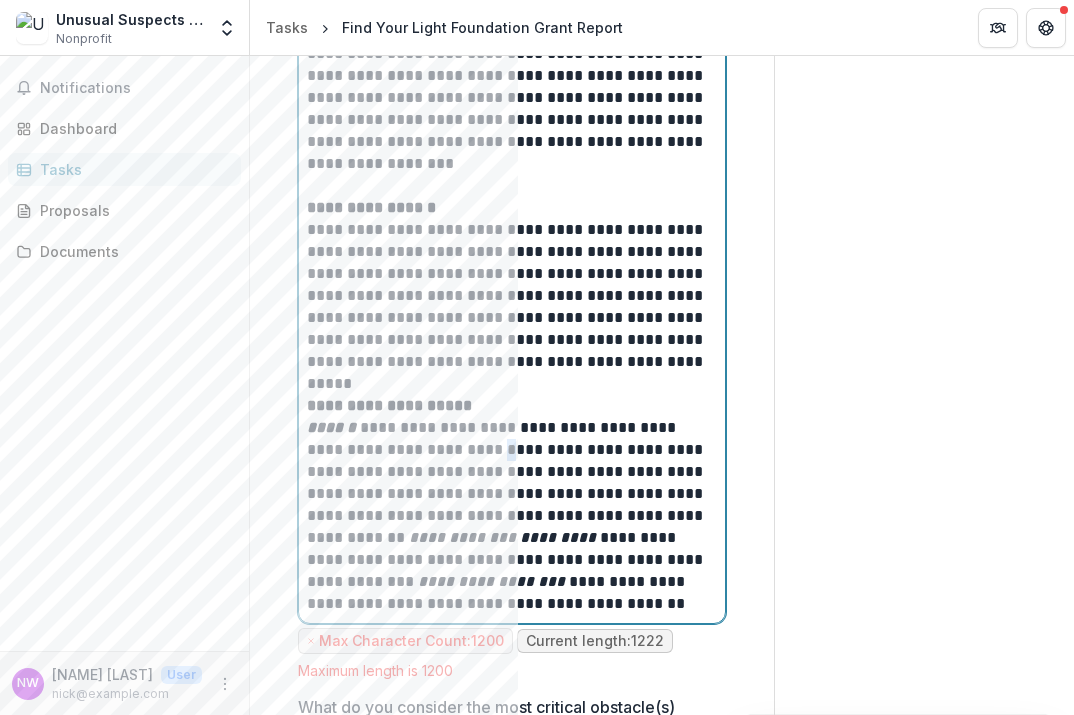 click on "**********" at bounding box center (509, 516) 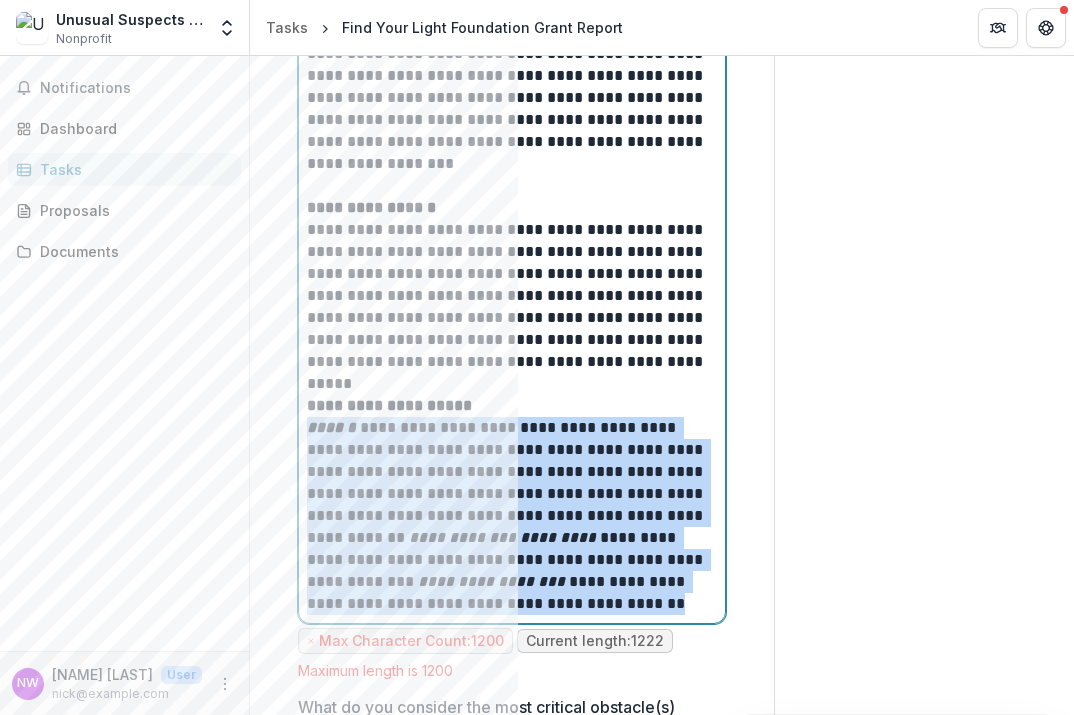 click on "**********" at bounding box center [509, 516] 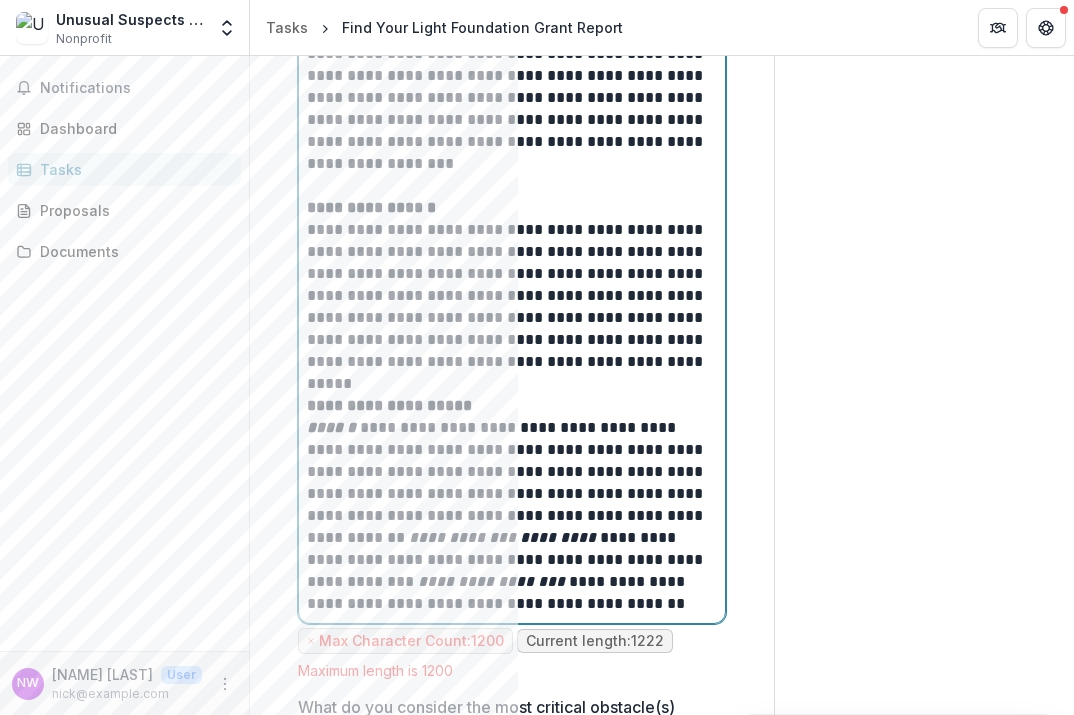 click on "**********" at bounding box center (509, 516) 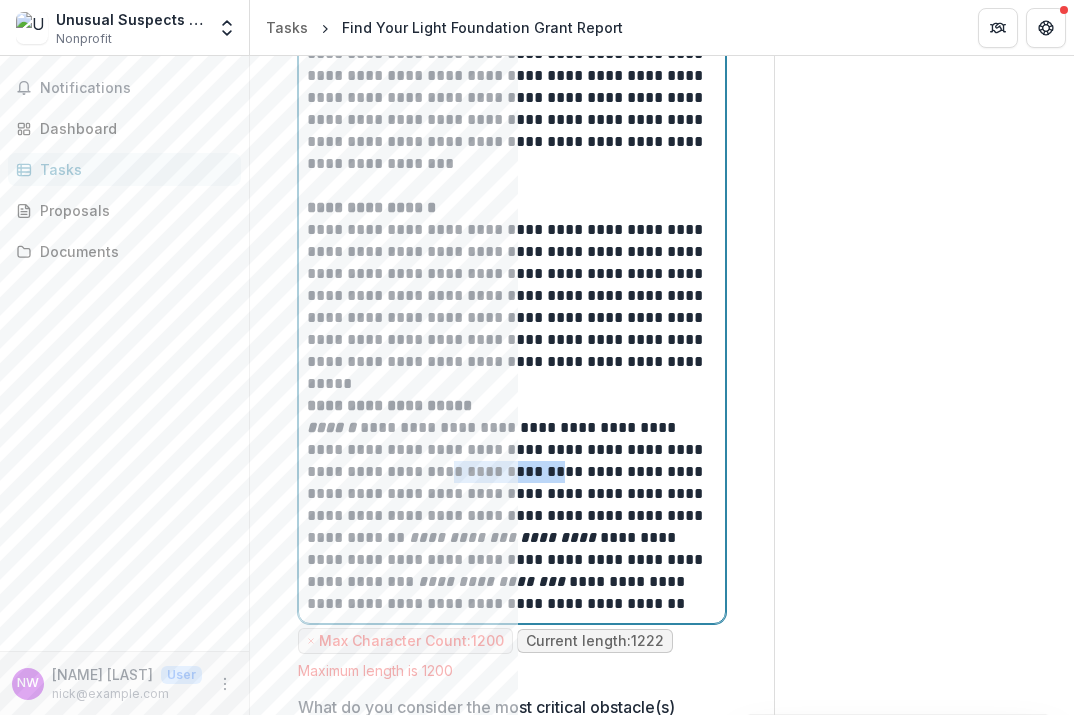 drag, startPoint x: 550, startPoint y: 473, endPoint x: 441, endPoint y: 469, distance: 109.07337 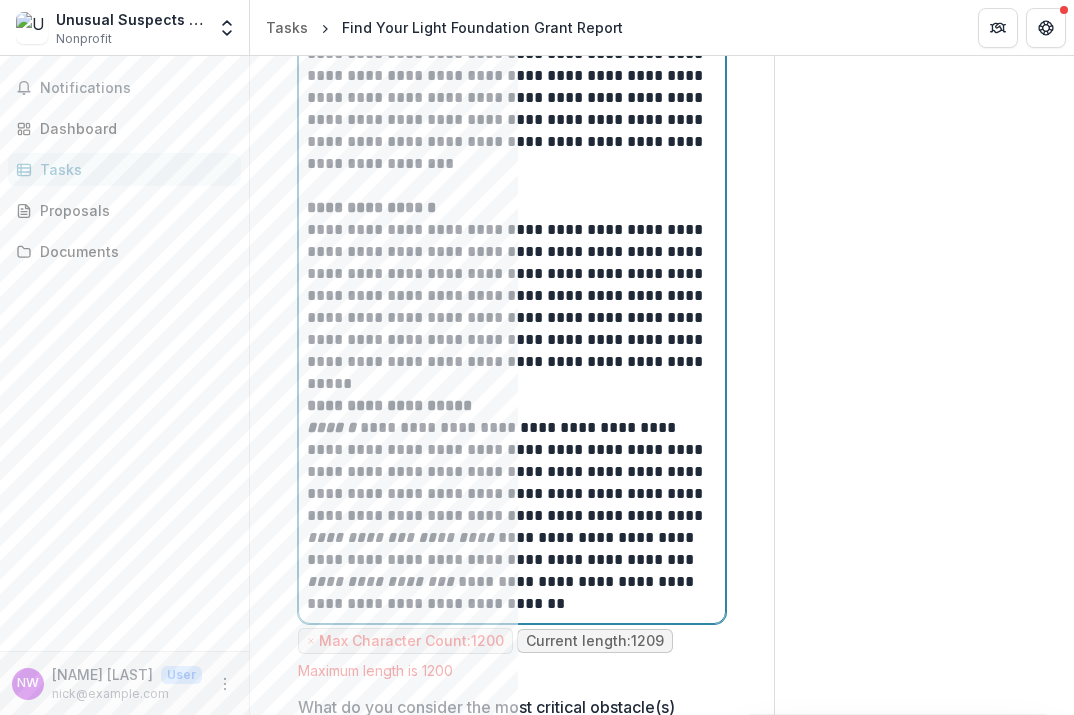 click on "**********" at bounding box center [509, 516] 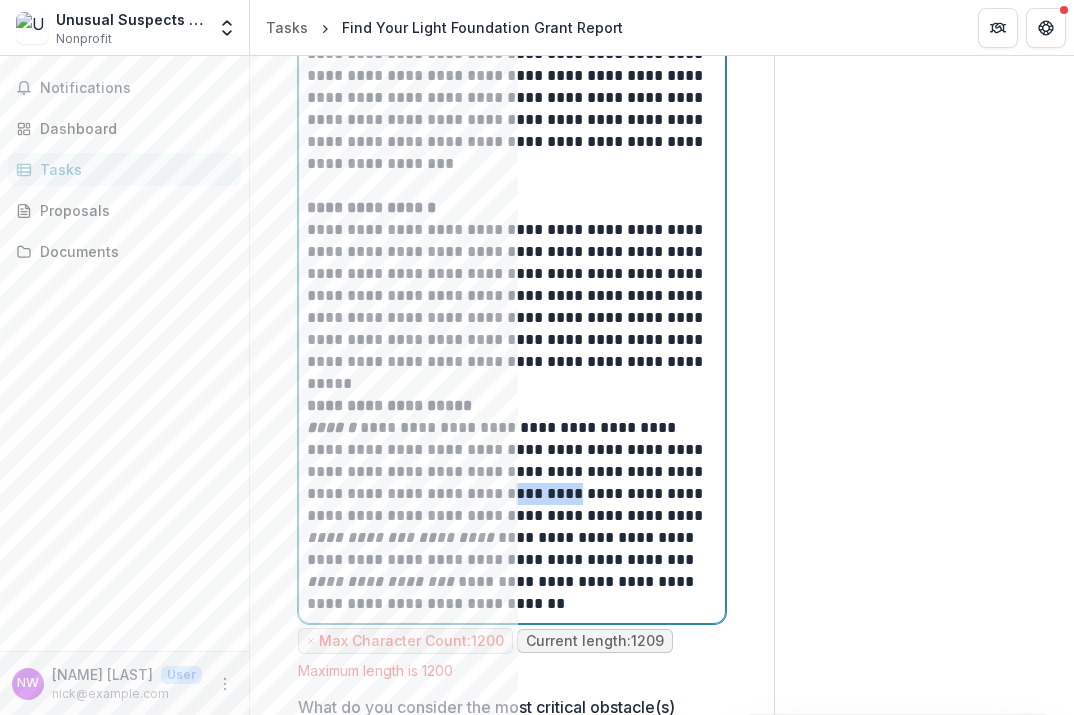 click on "**********" at bounding box center (509, 516) 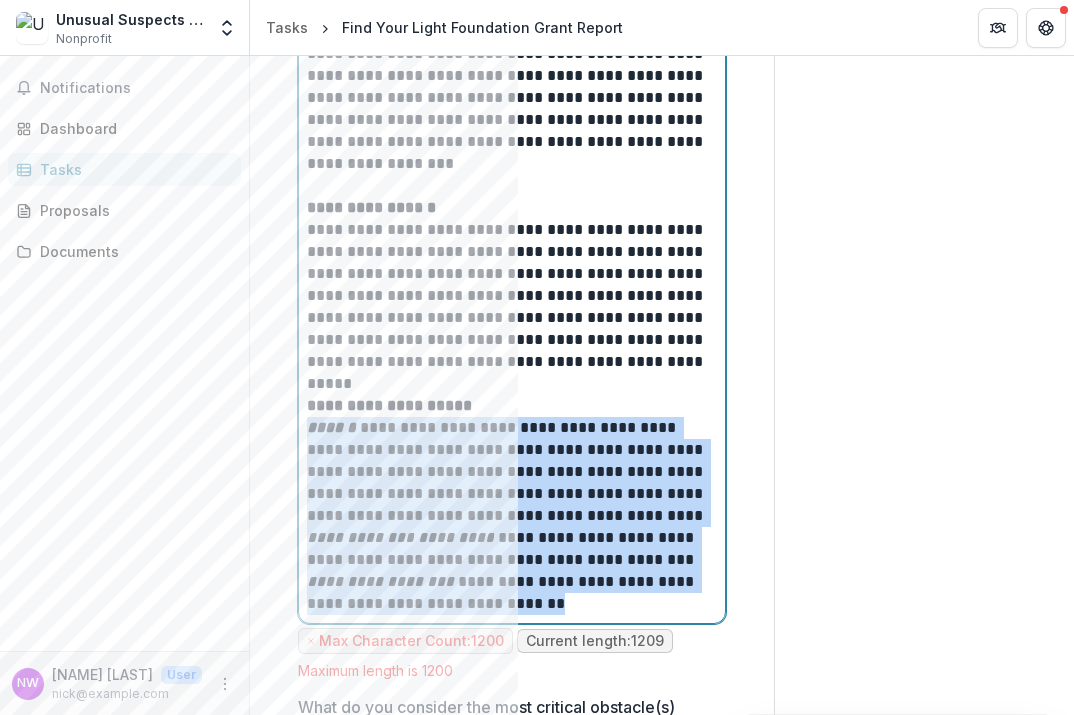 click on "**********" at bounding box center (509, 516) 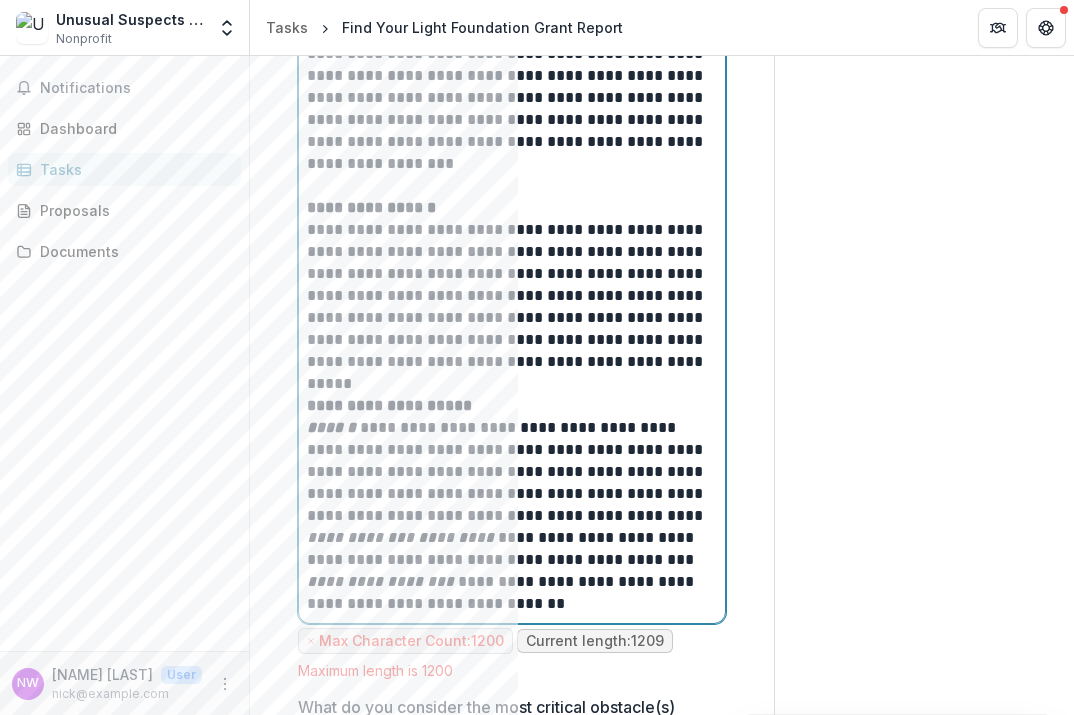 click on "**********" at bounding box center (509, 516) 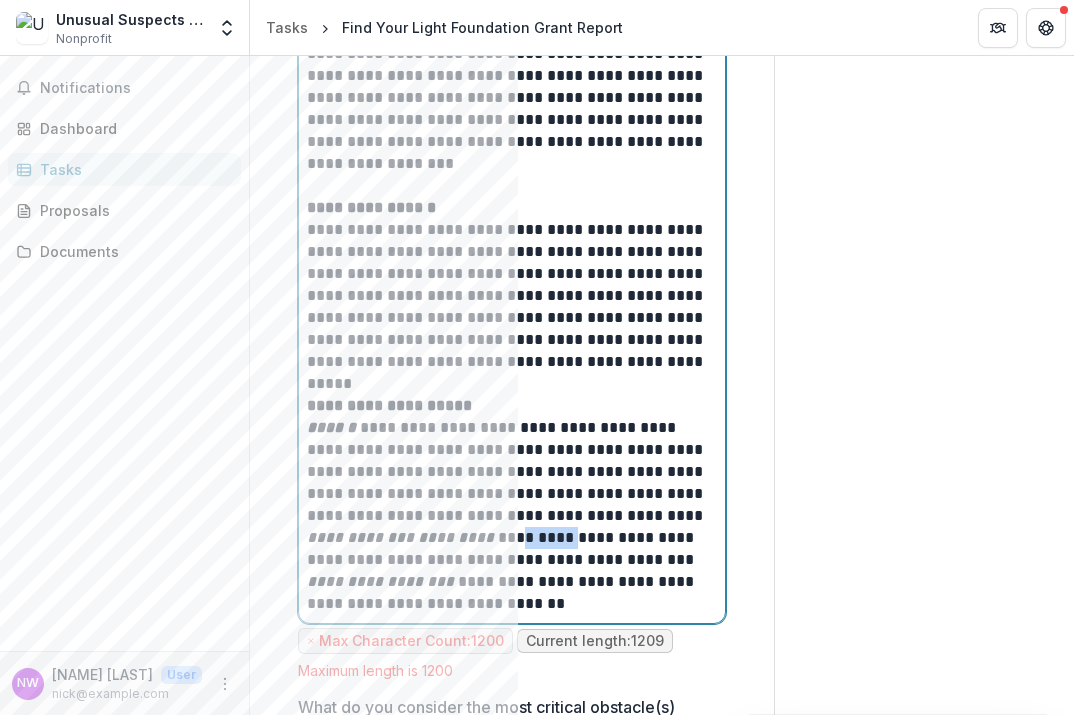 click on "**********" at bounding box center [509, 516] 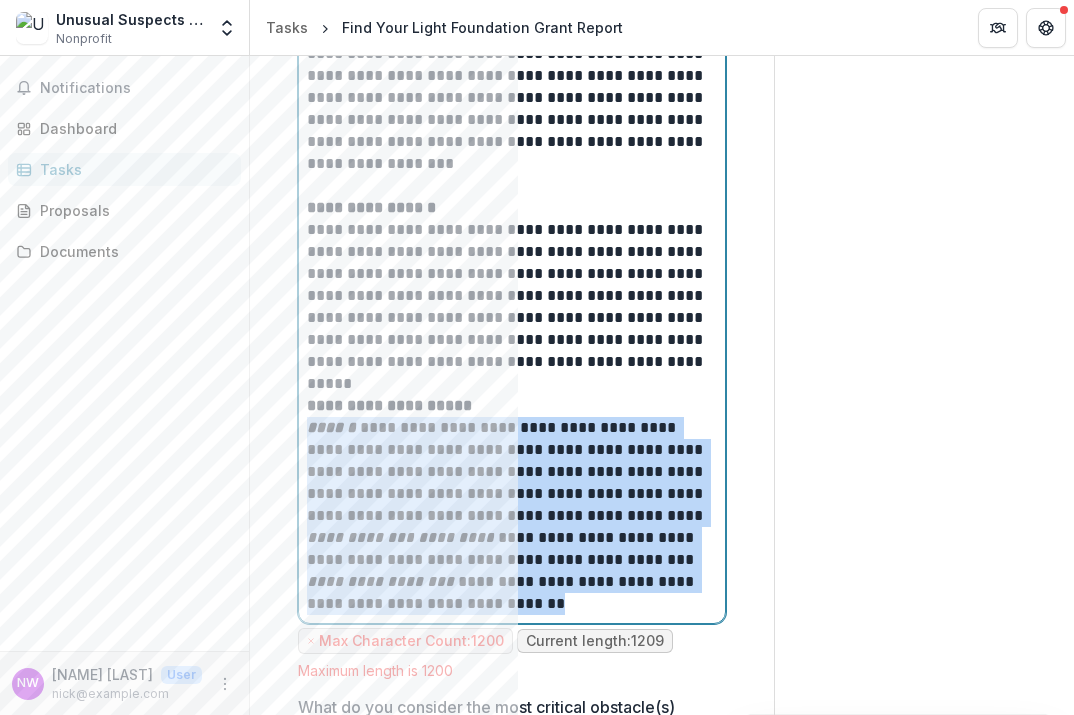 click on "**********" at bounding box center [509, 516] 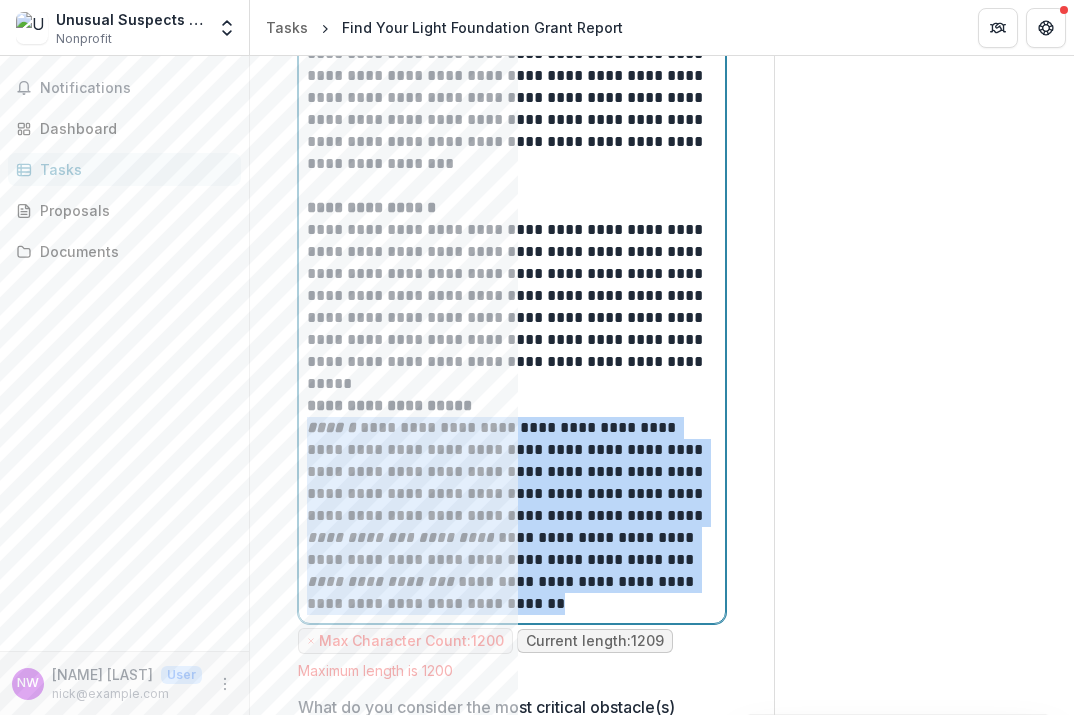 drag, startPoint x: 601, startPoint y: 601, endPoint x: 292, endPoint y: 426, distance: 355.11407 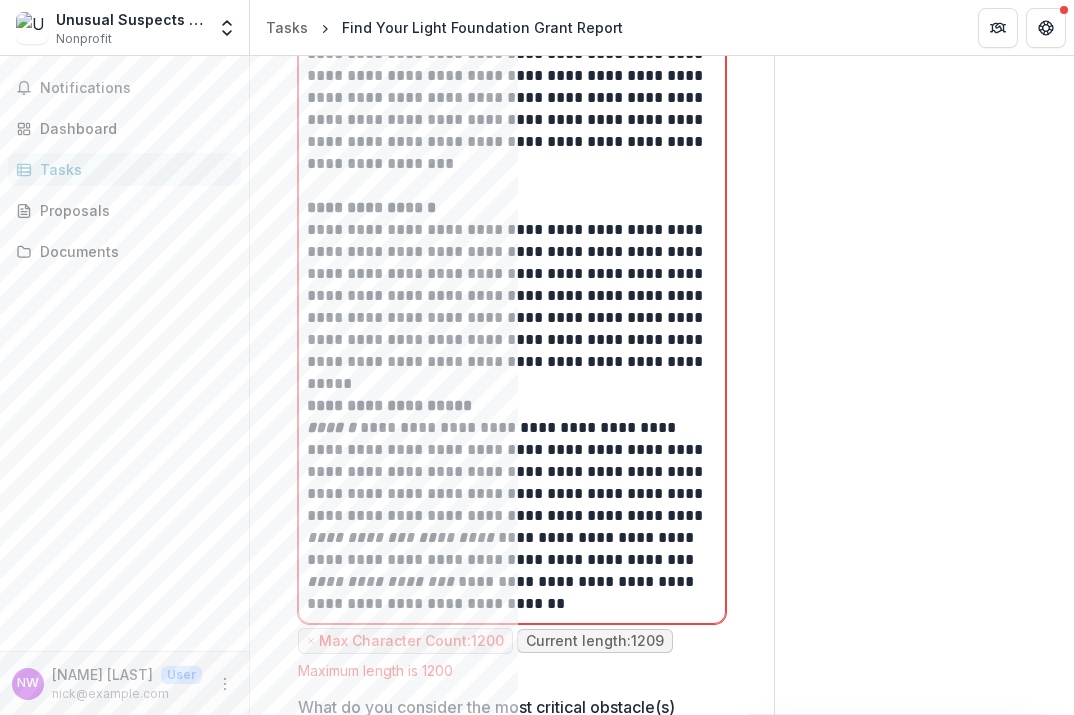 click on "Send comments or questions to   [BRAND]  in the box below.   [BRAND]  will be notified via email of your comment. Comments 0 No comments yet No comments for this proposal NW Nick W Add Comment" at bounding box center (924, -69) 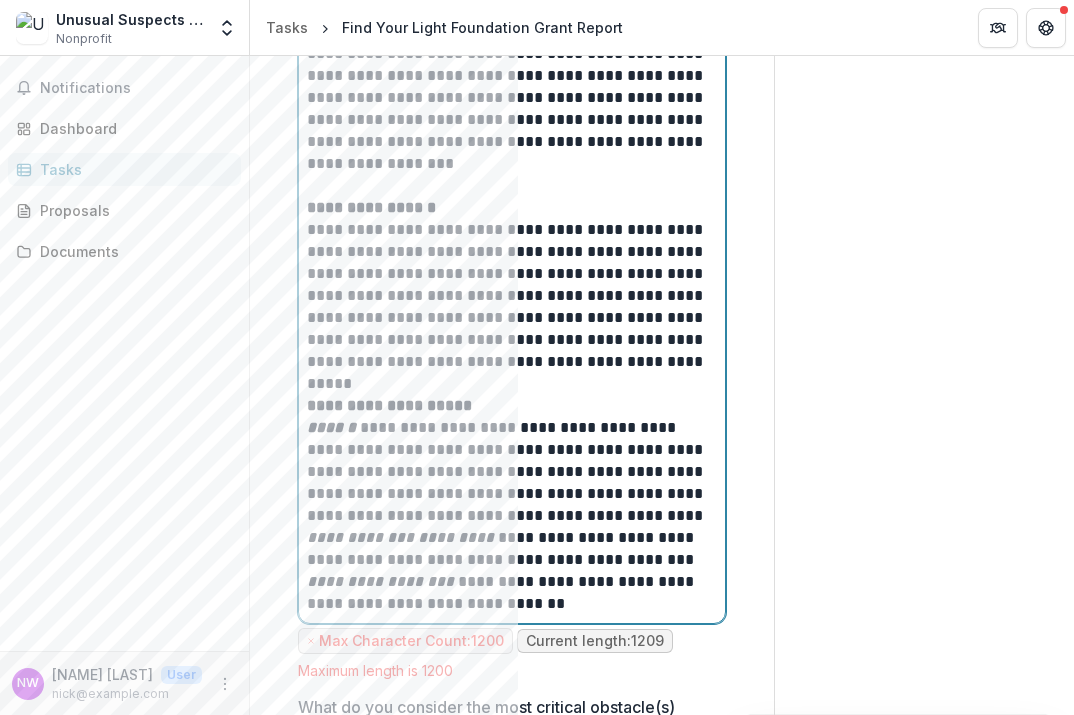 click on "**********" at bounding box center [509, 516] 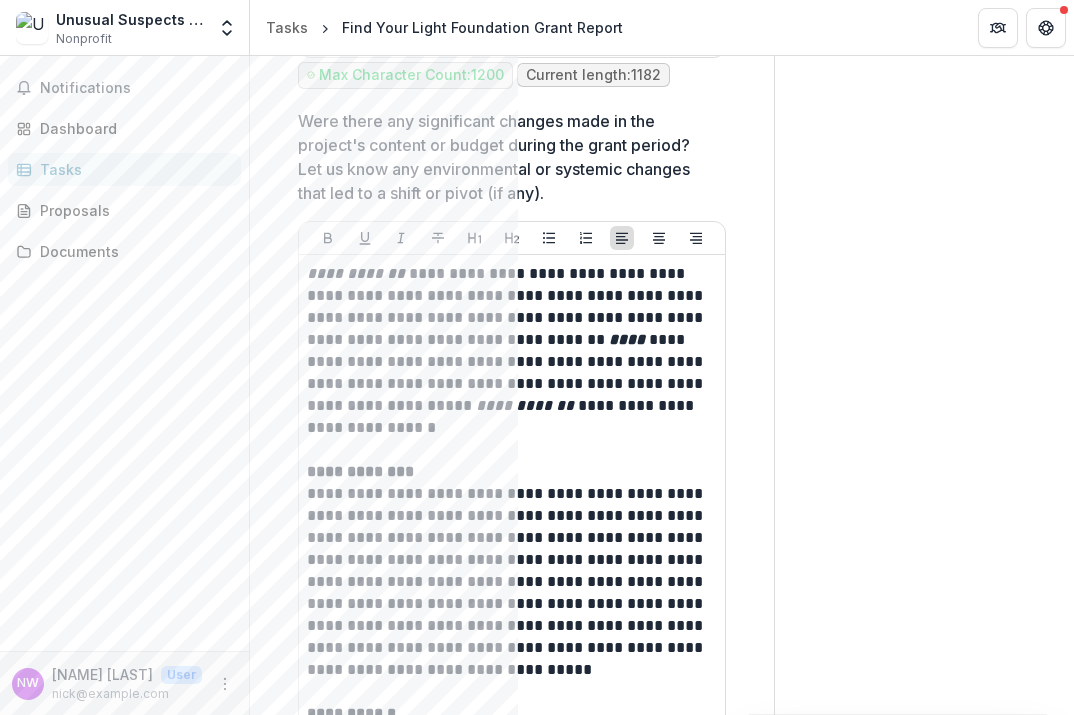 drag, startPoint x: 579, startPoint y: 607, endPoint x: 252, endPoint y: 37, distance: 657.13696 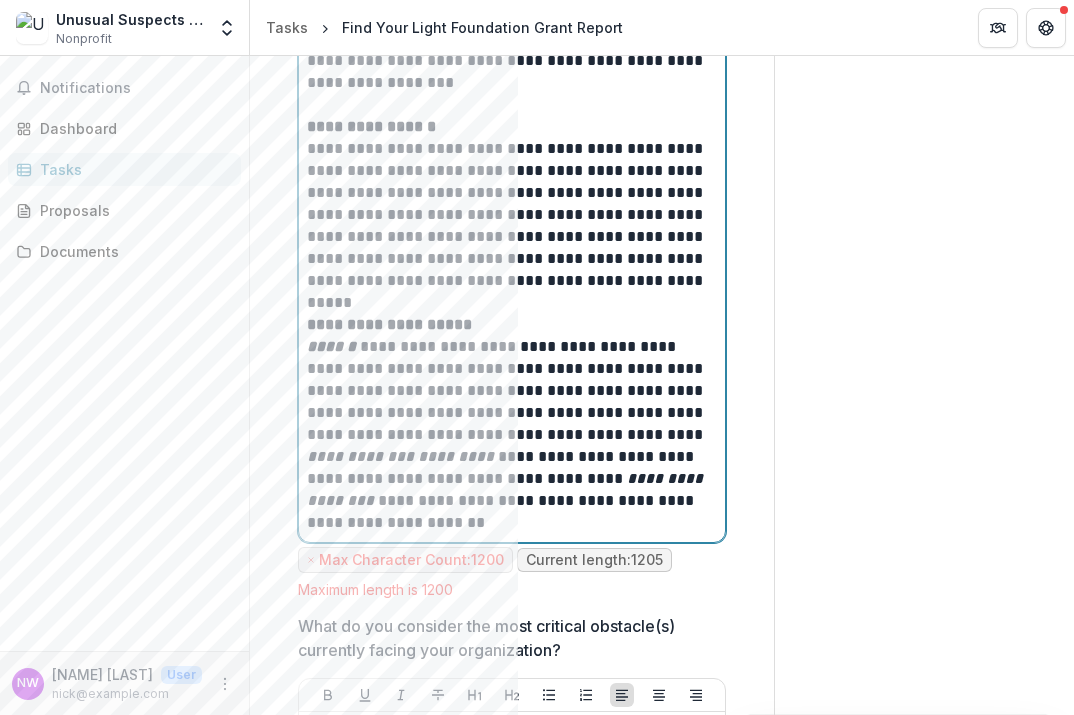 scroll, scrollTop: 3547, scrollLeft: 0, axis: vertical 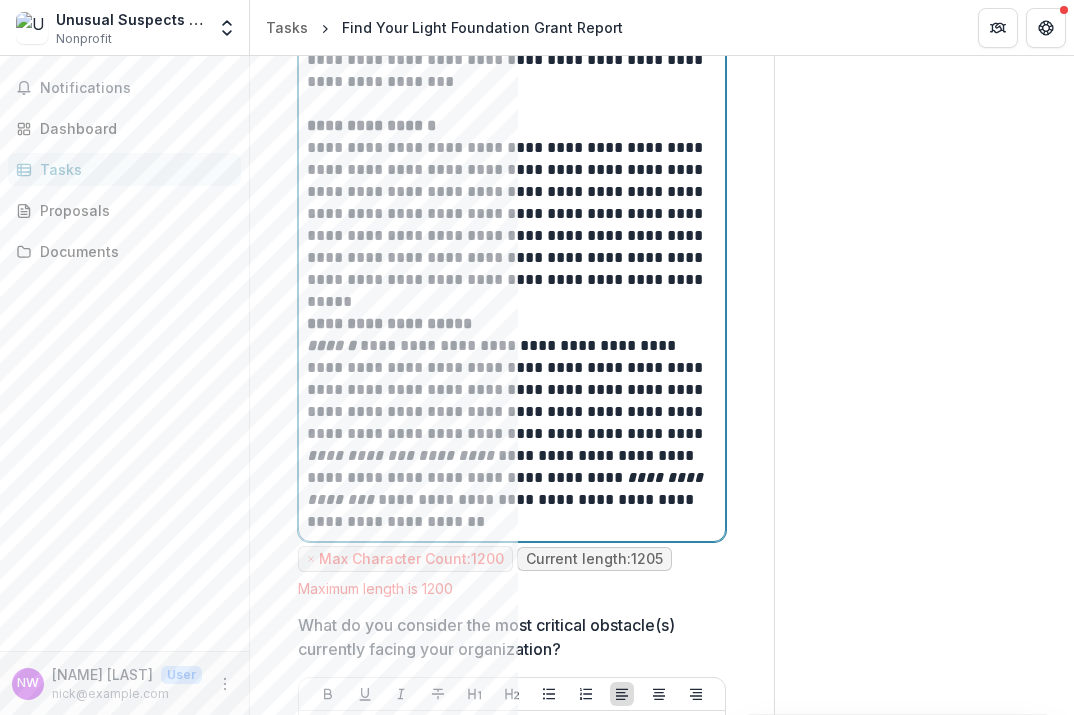 click at bounding box center (509, 302) 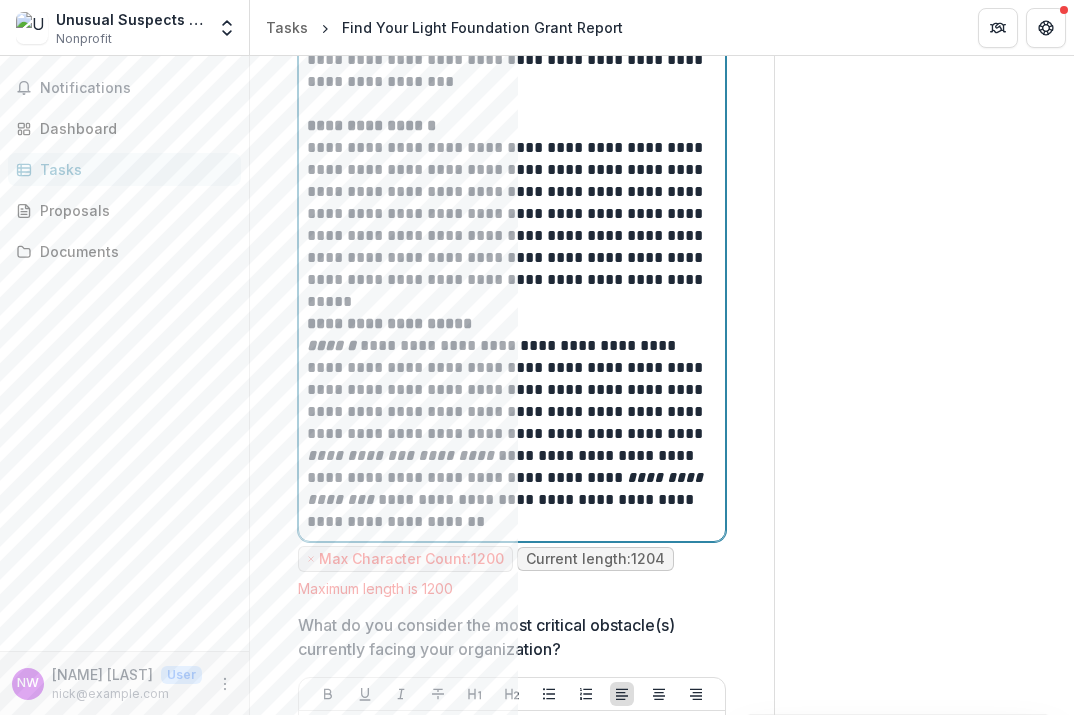 scroll, scrollTop: 3472, scrollLeft: 0, axis: vertical 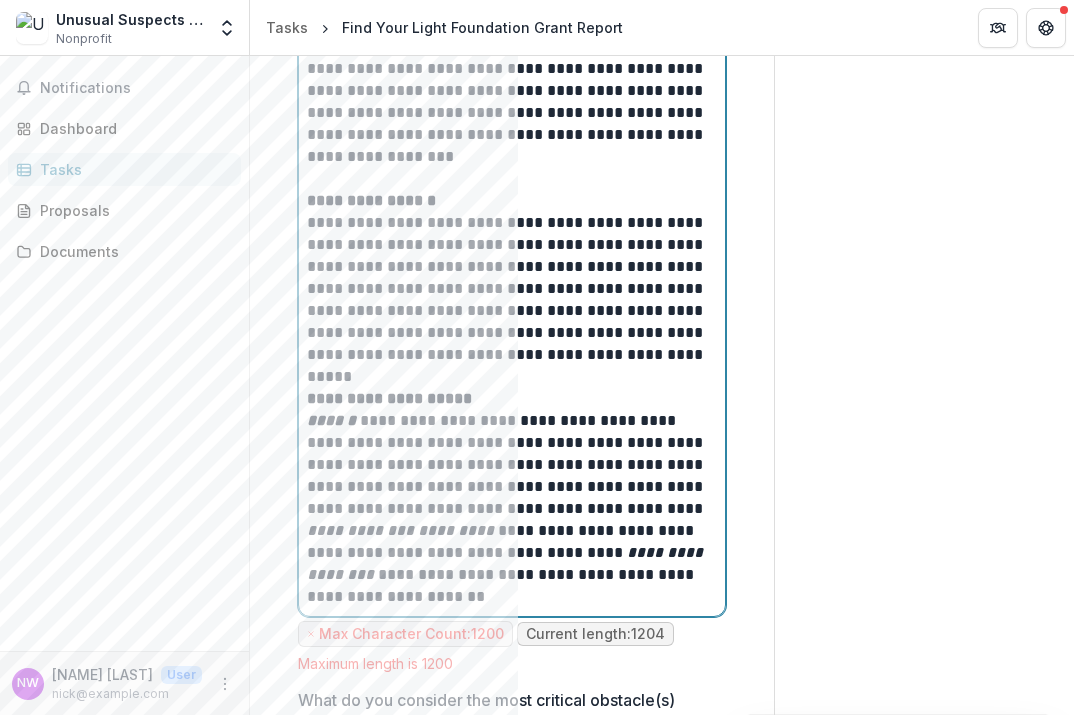 click at bounding box center (509, 179) 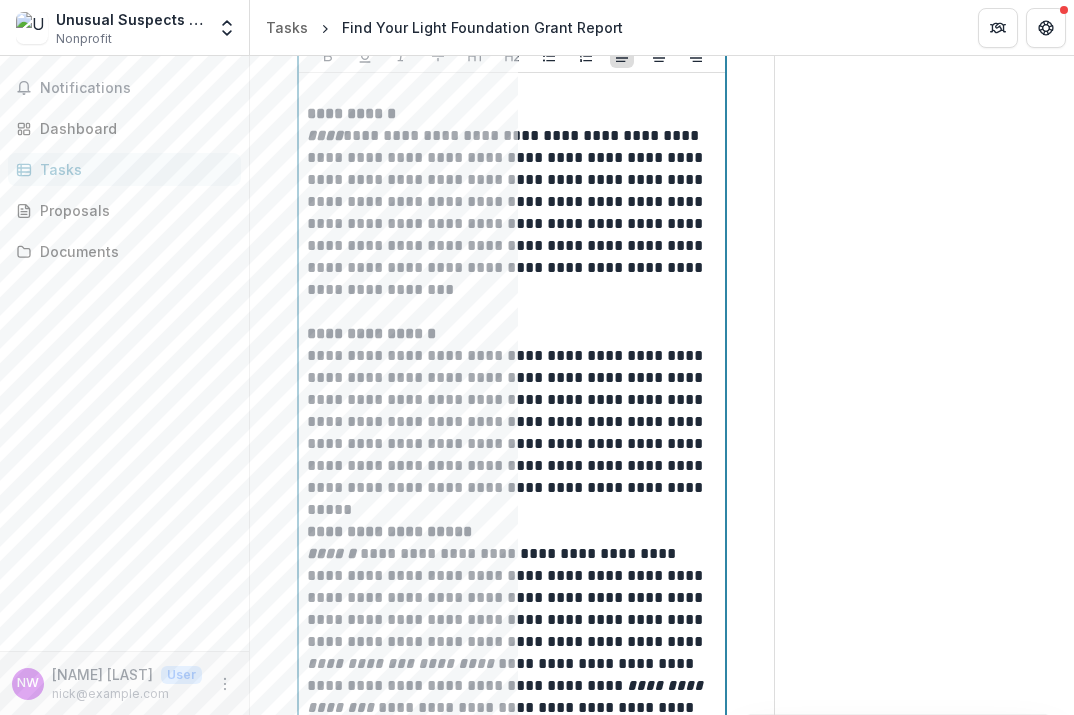 scroll, scrollTop: 3335, scrollLeft: 0, axis: vertical 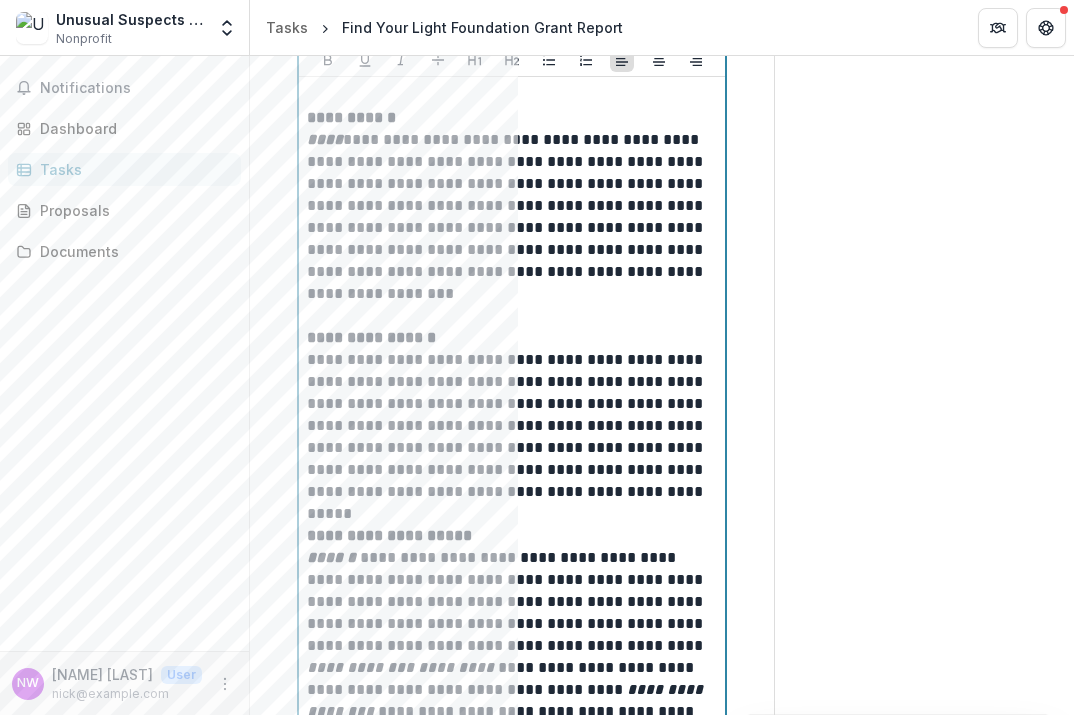 click on "**********" at bounding box center [351, 117] 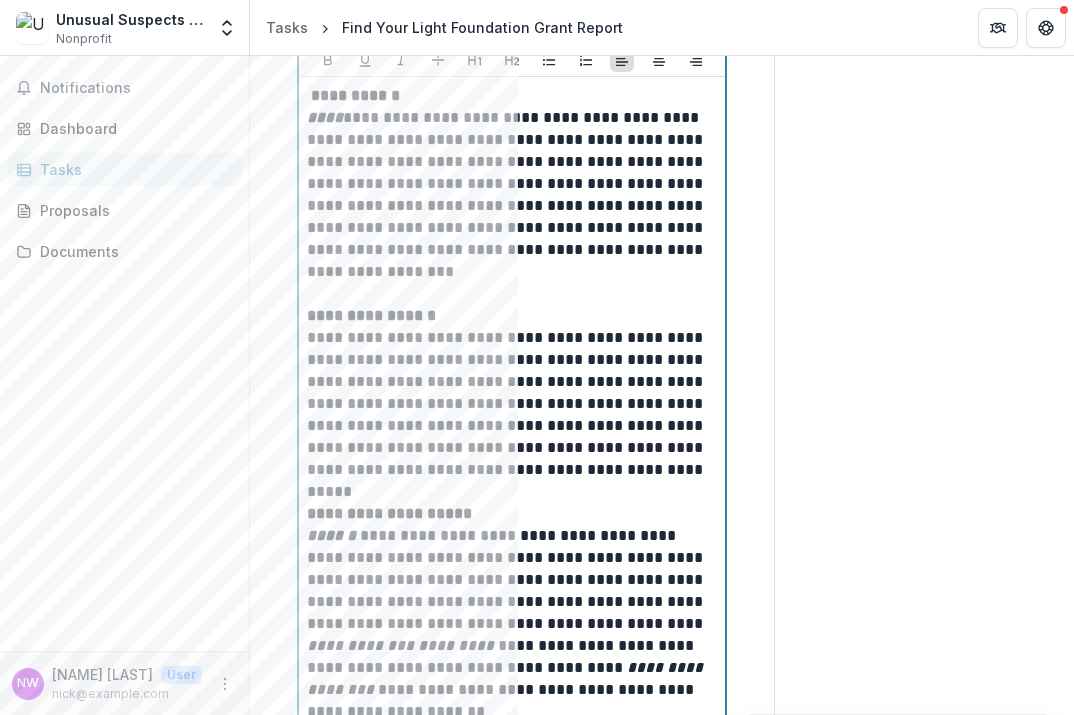 click on "**********" at bounding box center (509, 96) 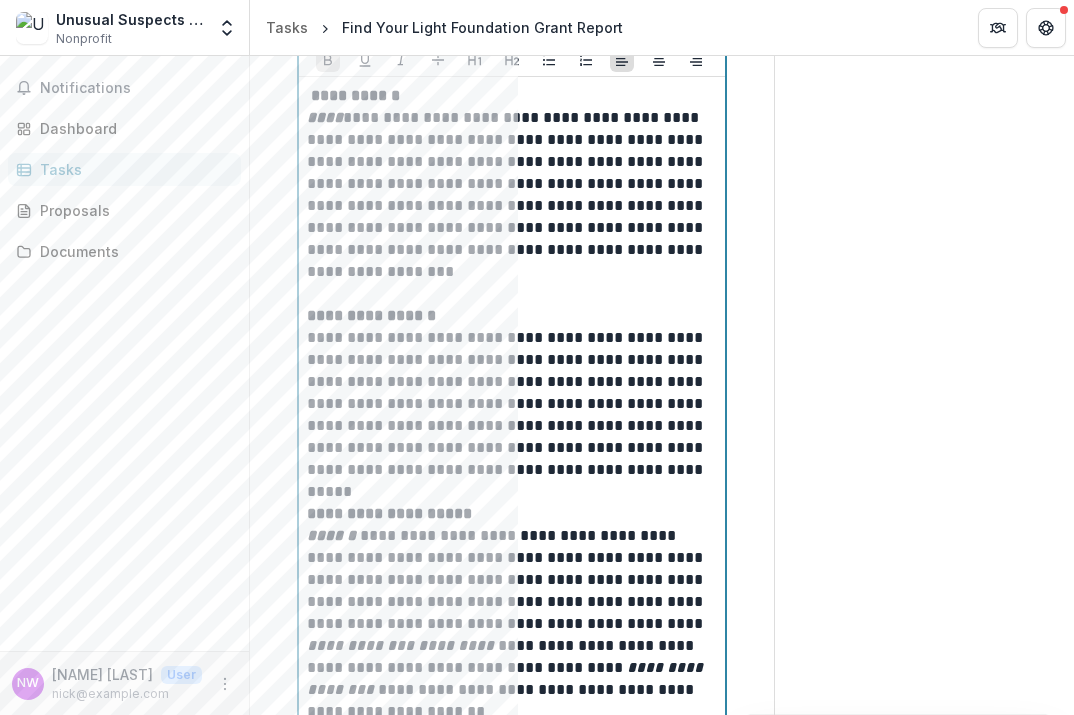 click on "**********" at bounding box center (509, 195) 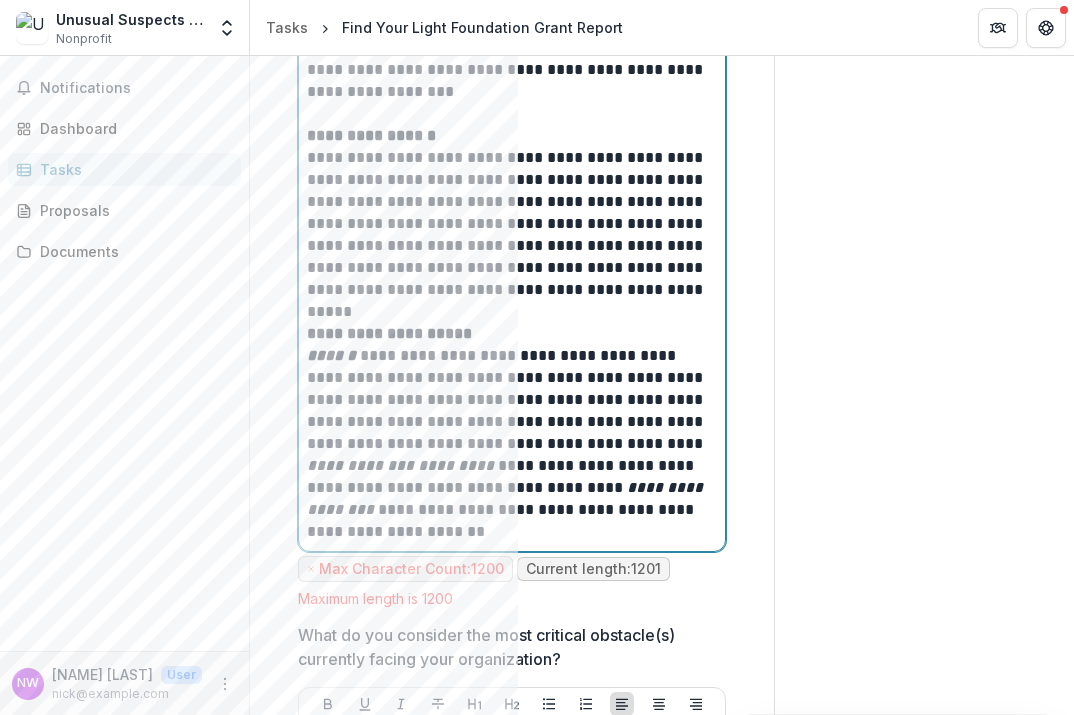 scroll, scrollTop: 3537, scrollLeft: 0, axis: vertical 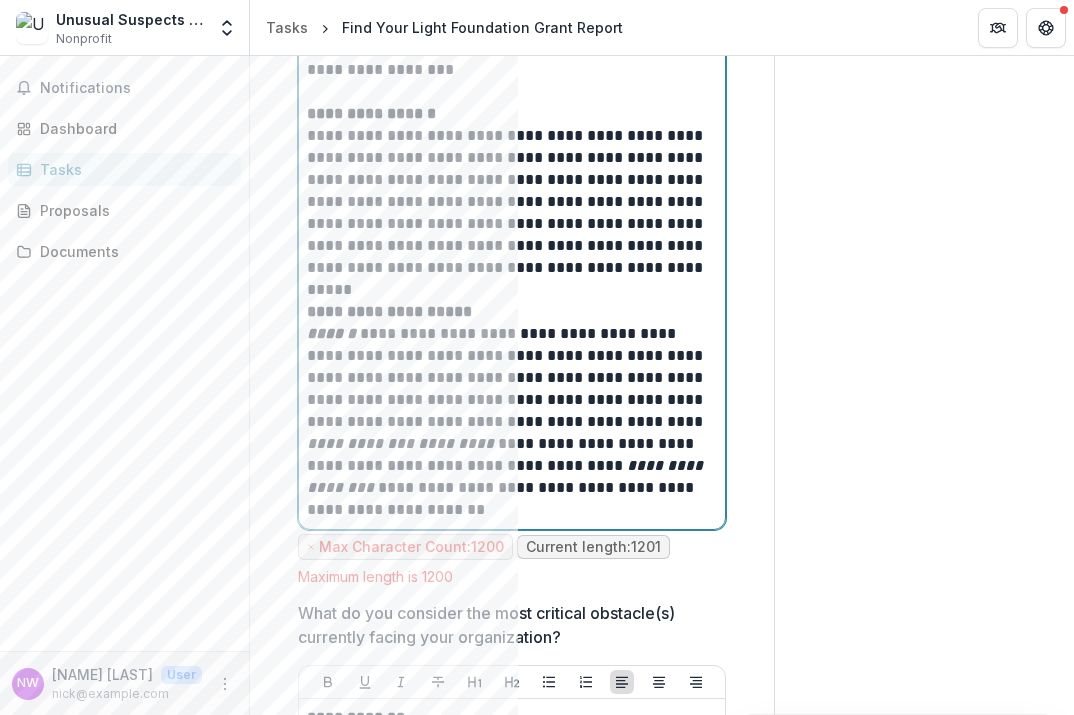 click on "**********" at bounding box center (509, 422) 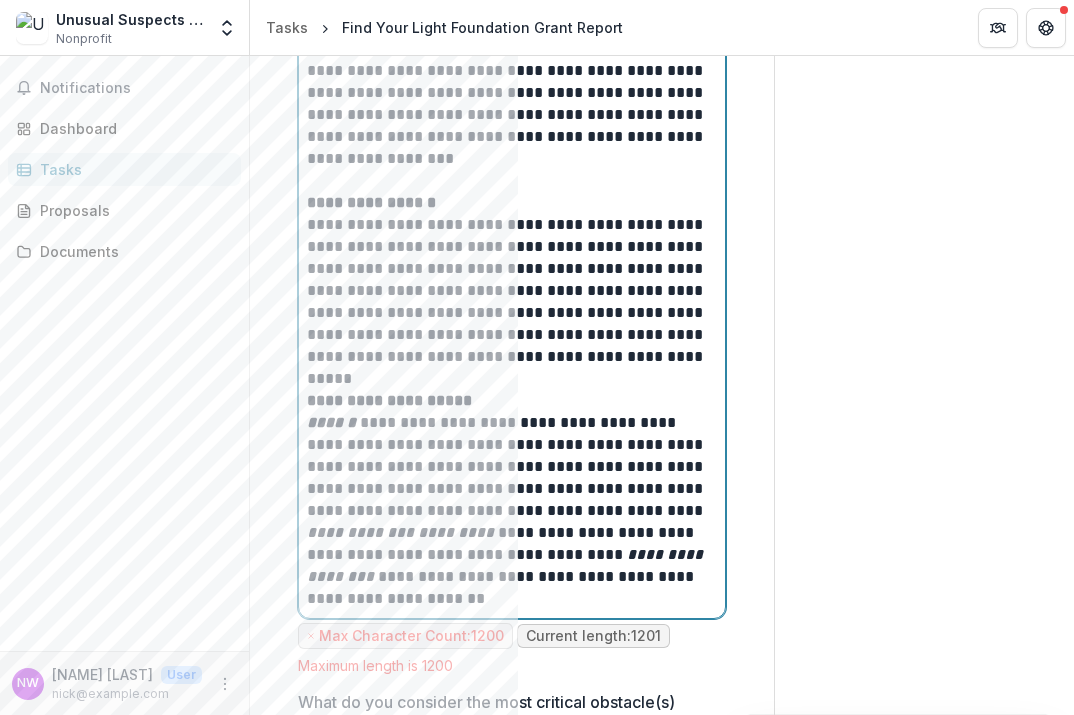 scroll, scrollTop: 3447, scrollLeft: 0, axis: vertical 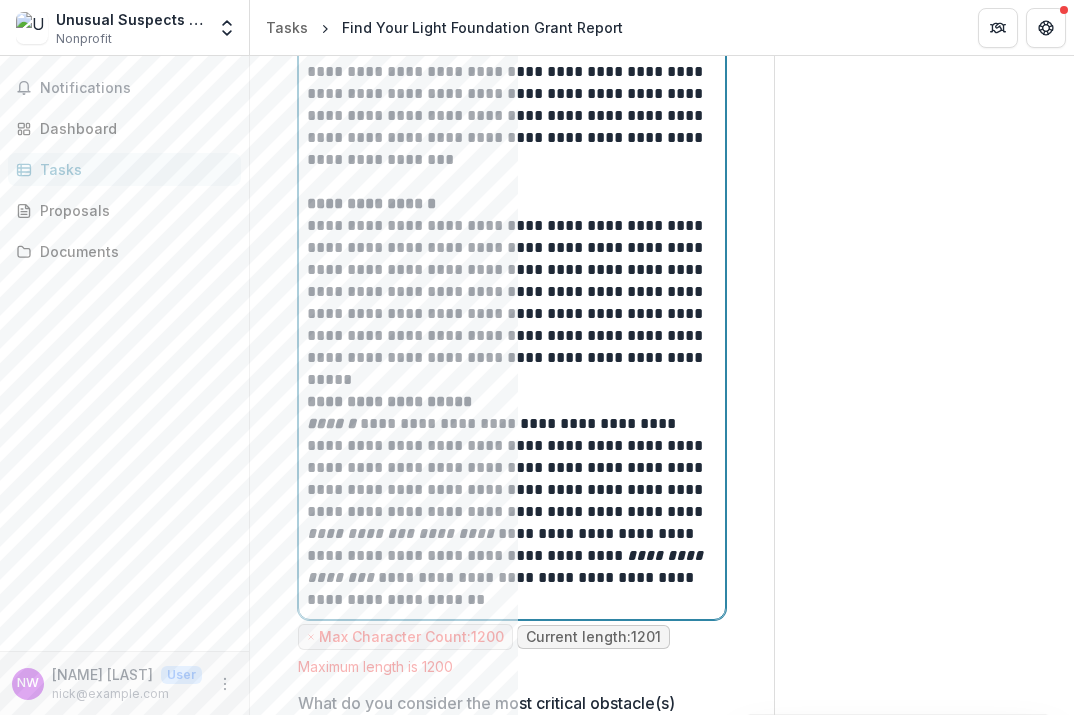 click at bounding box center [509, 182] 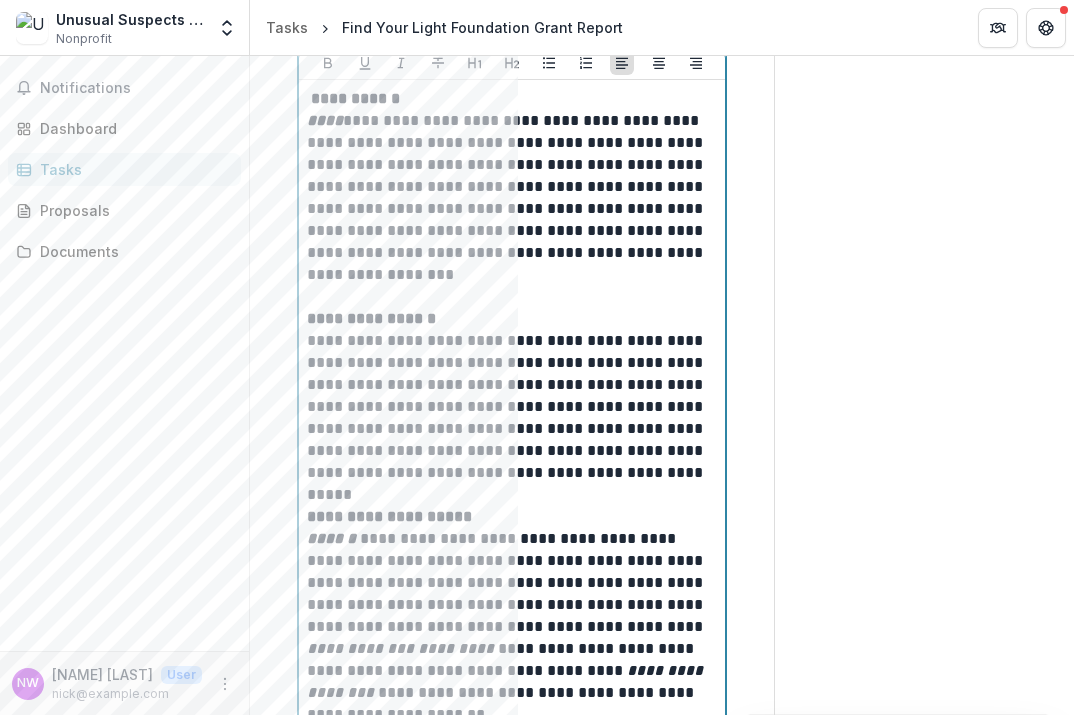 scroll, scrollTop: 3329, scrollLeft: 0, axis: vertical 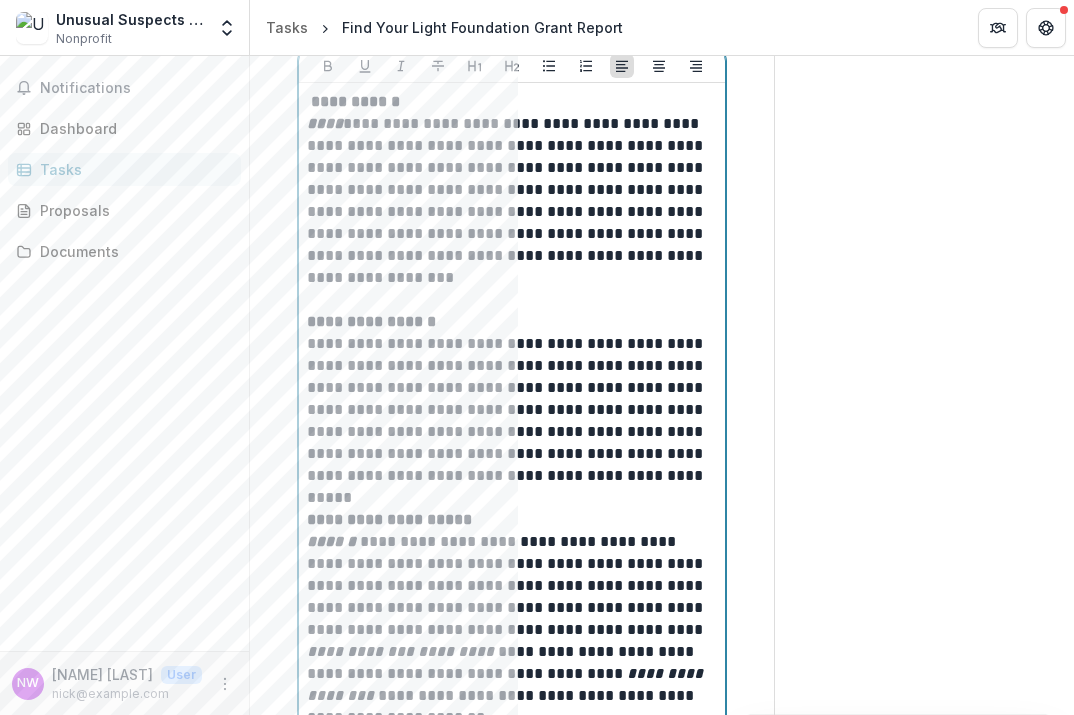 click on "**********" at bounding box center (509, 201) 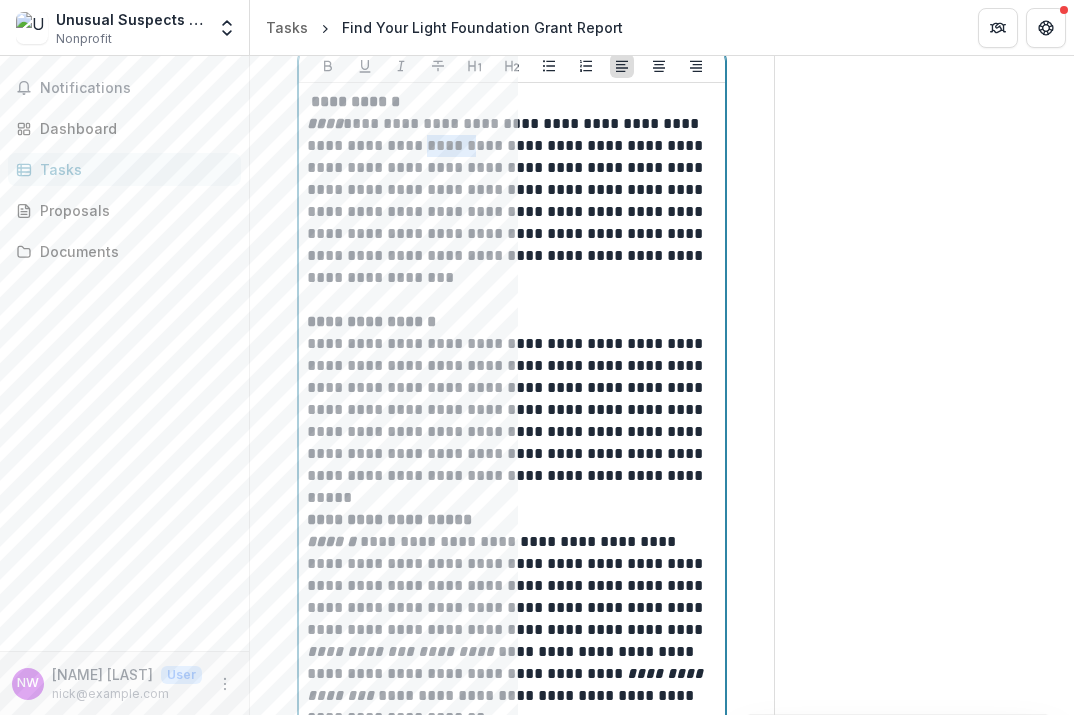 click on "**********" at bounding box center (509, 201) 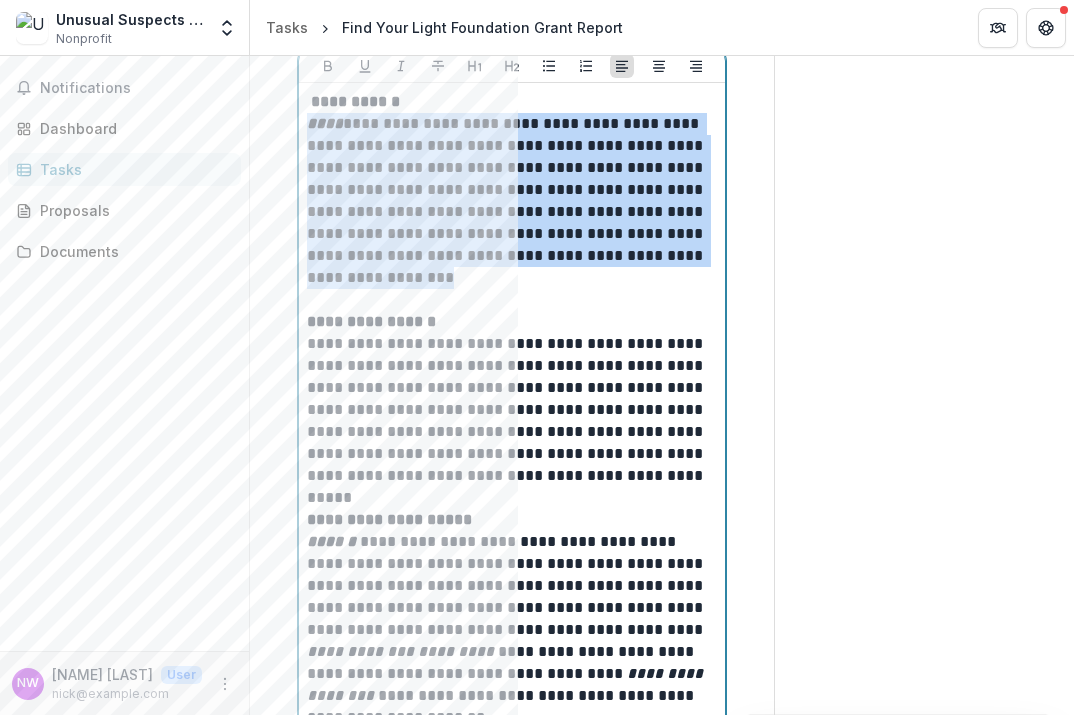 click on "**********" at bounding box center [509, 201] 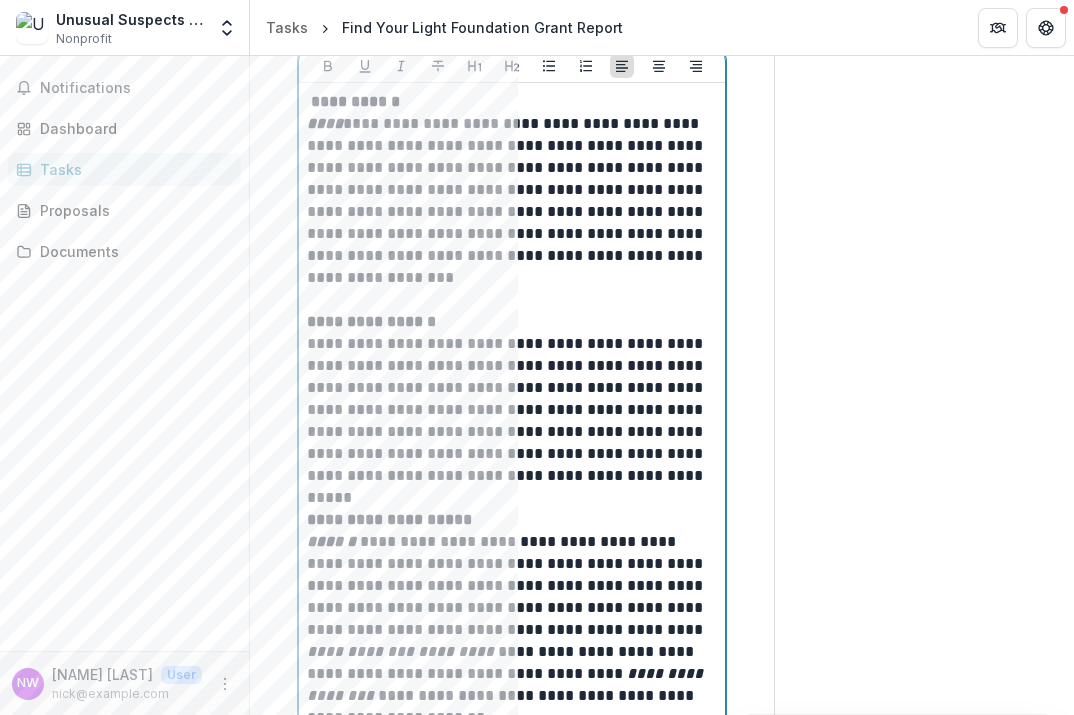 click on "**********" at bounding box center [355, 101] 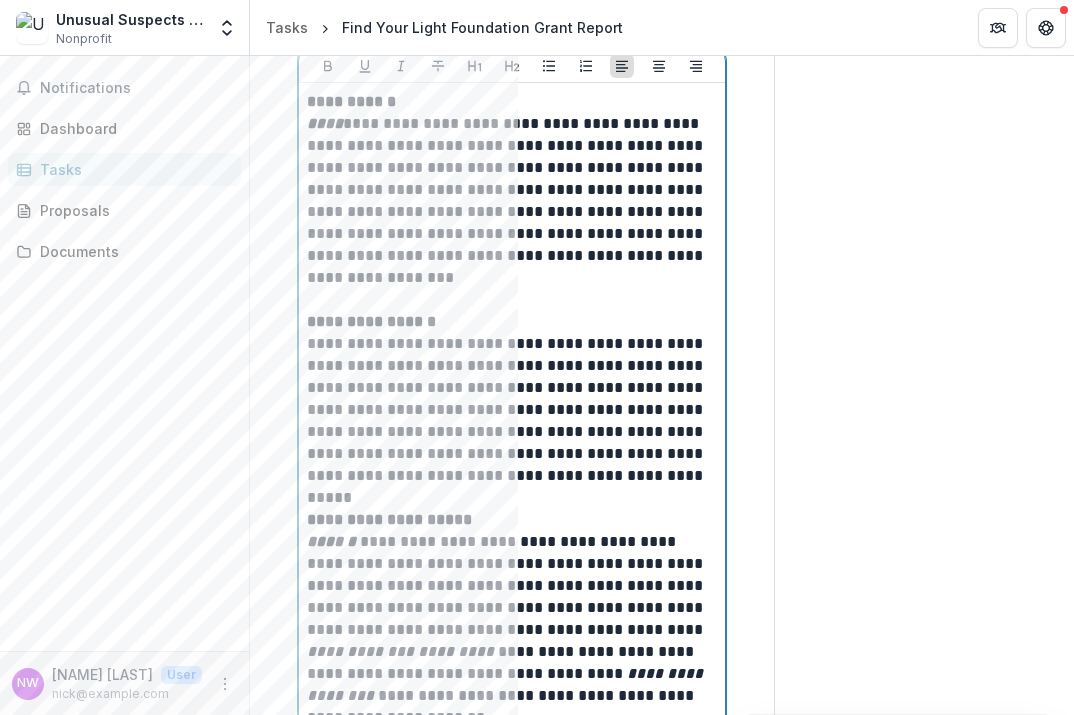 click on "**********" at bounding box center (509, 201) 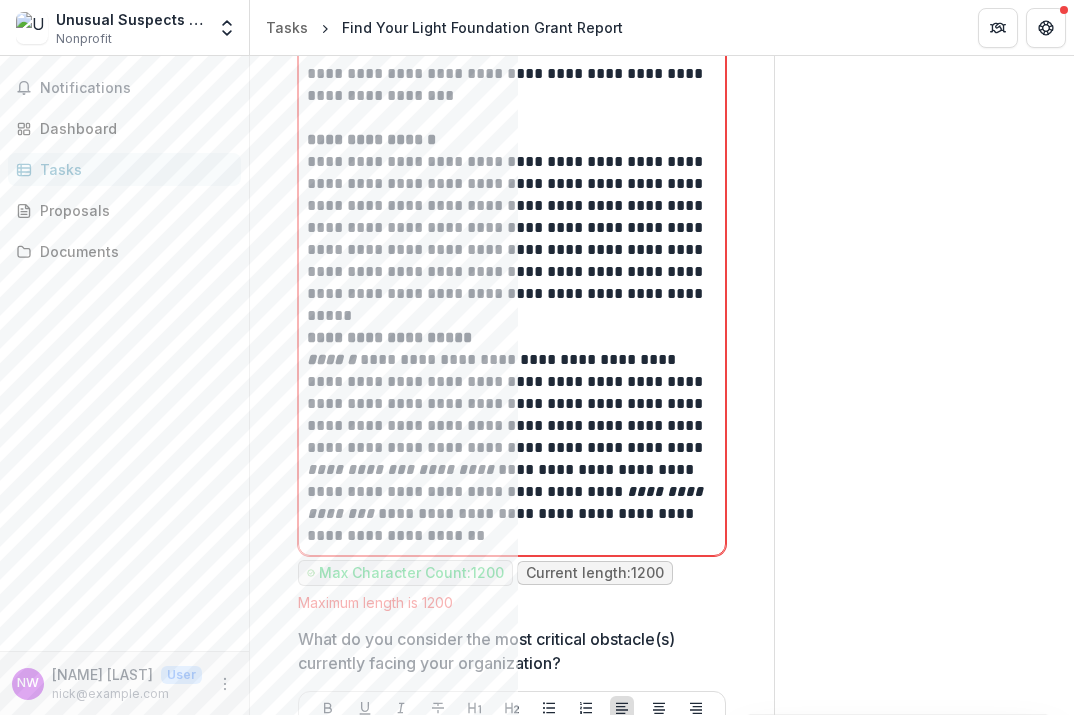 click on "Send comments or questions to   [BRAND]  in the box below.   [BRAND]  will be notified via email of your comment. Comments 0 No comments yet No comments for this proposal NW Nick W Add Comment" at bounding box center [924, -137] 